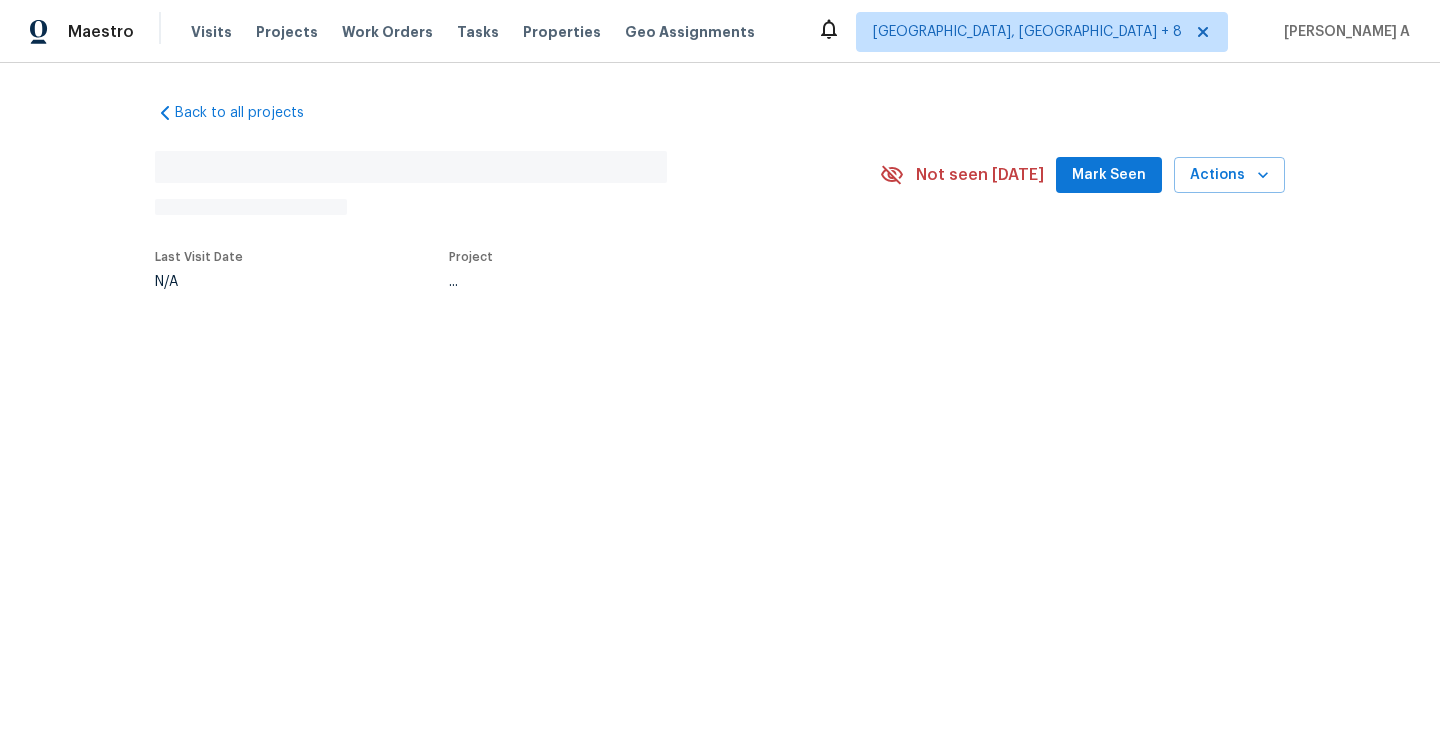 scroll, scrollTop: 0, scrollLeft: 0, axis: both 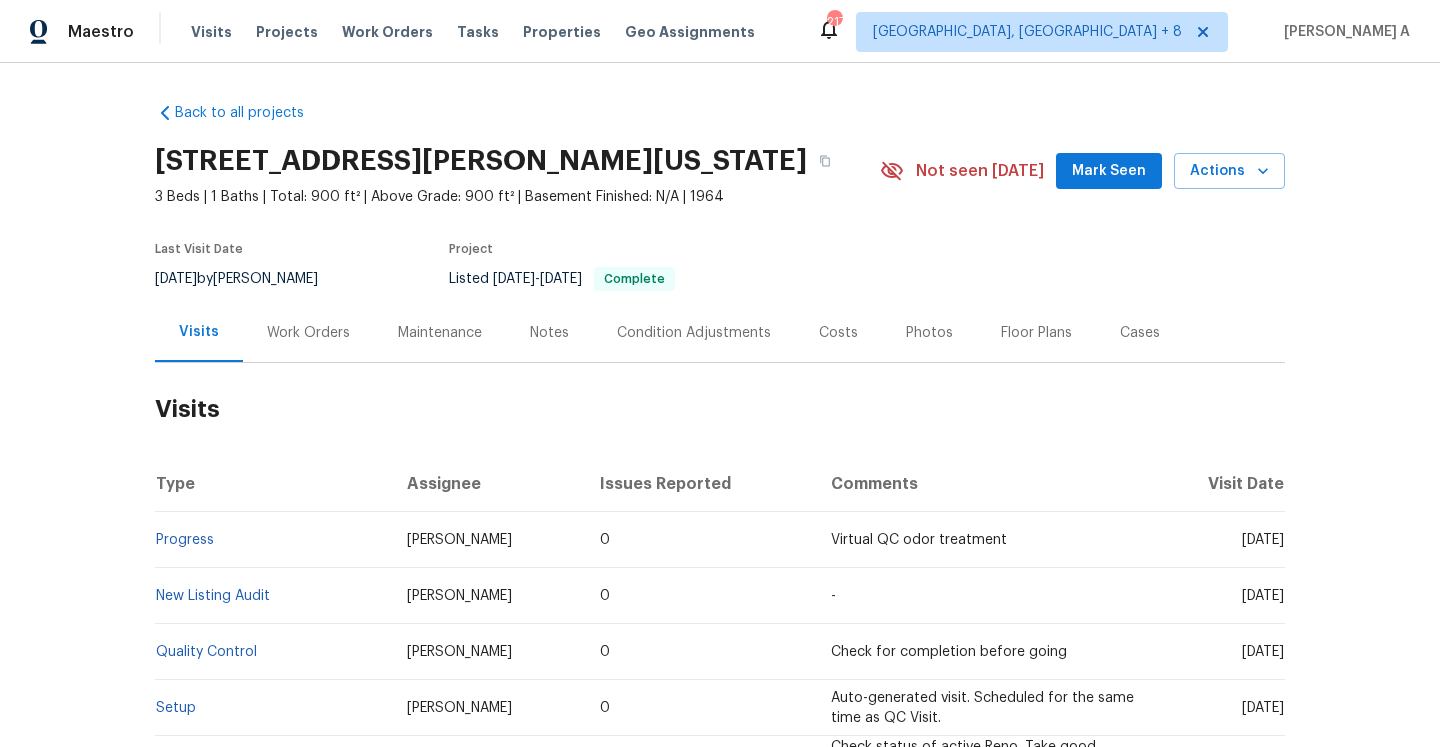 click on "Work Orders" at bounding box center [308, 332] 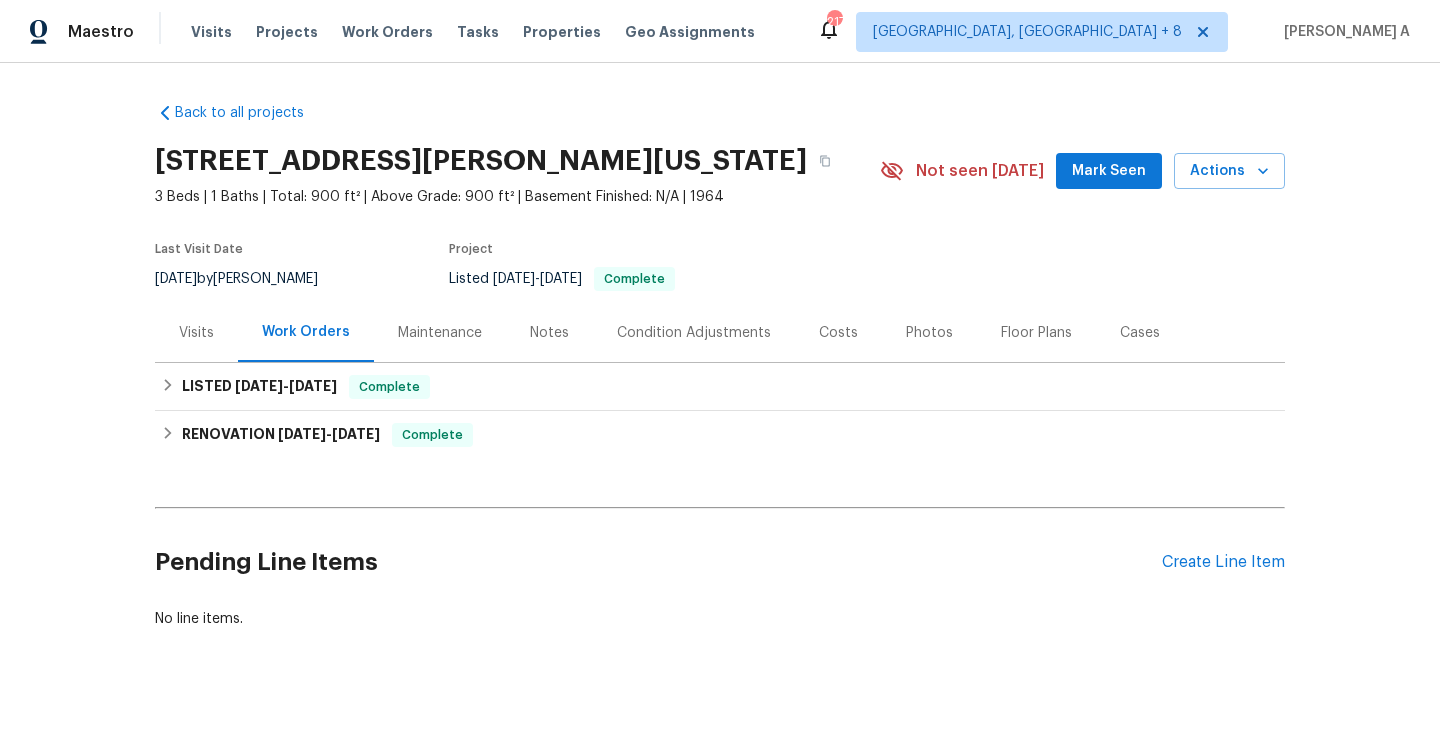 click on "Visits" at bounding box center (196, 333) 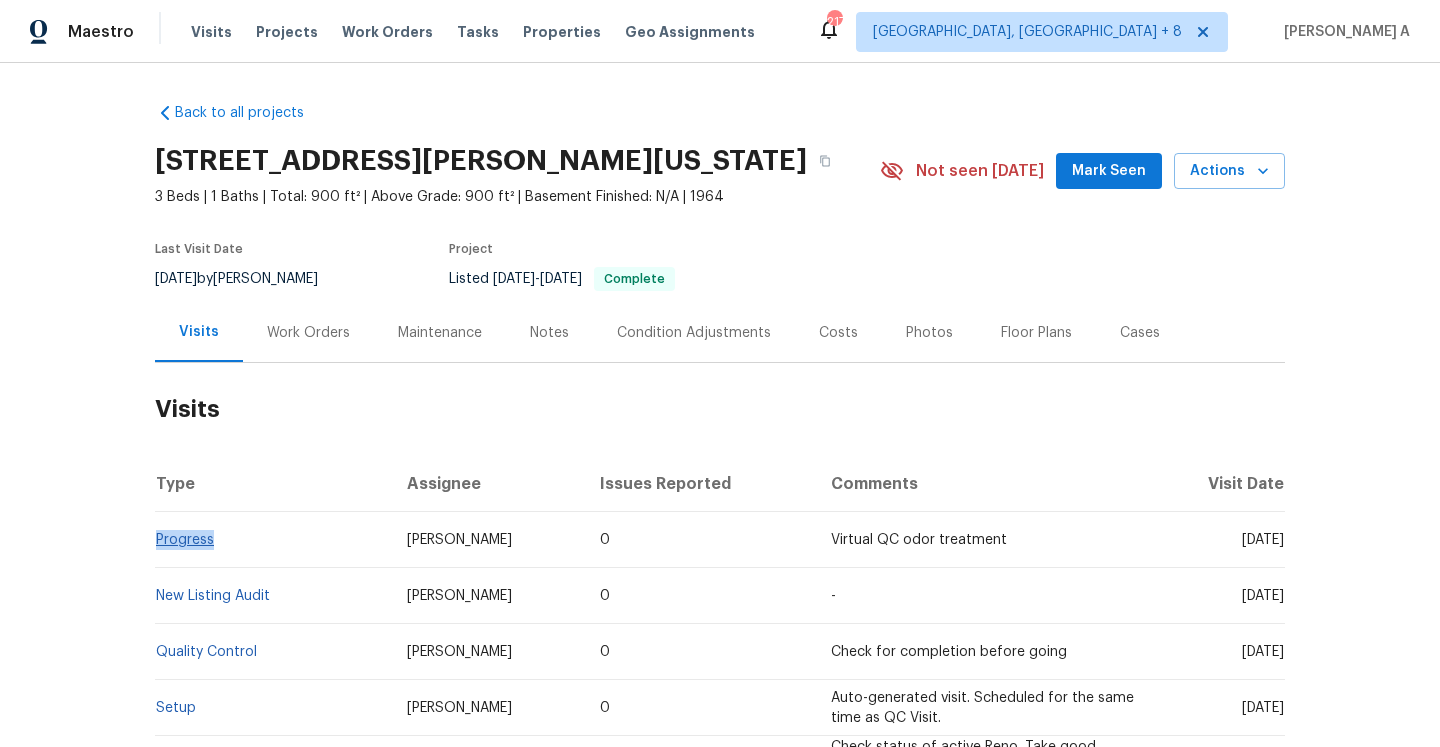 drag, startPoint x: 230, startPoint y: 550, endPoint x: 157, endPoint y: 544, distance: 73.24616 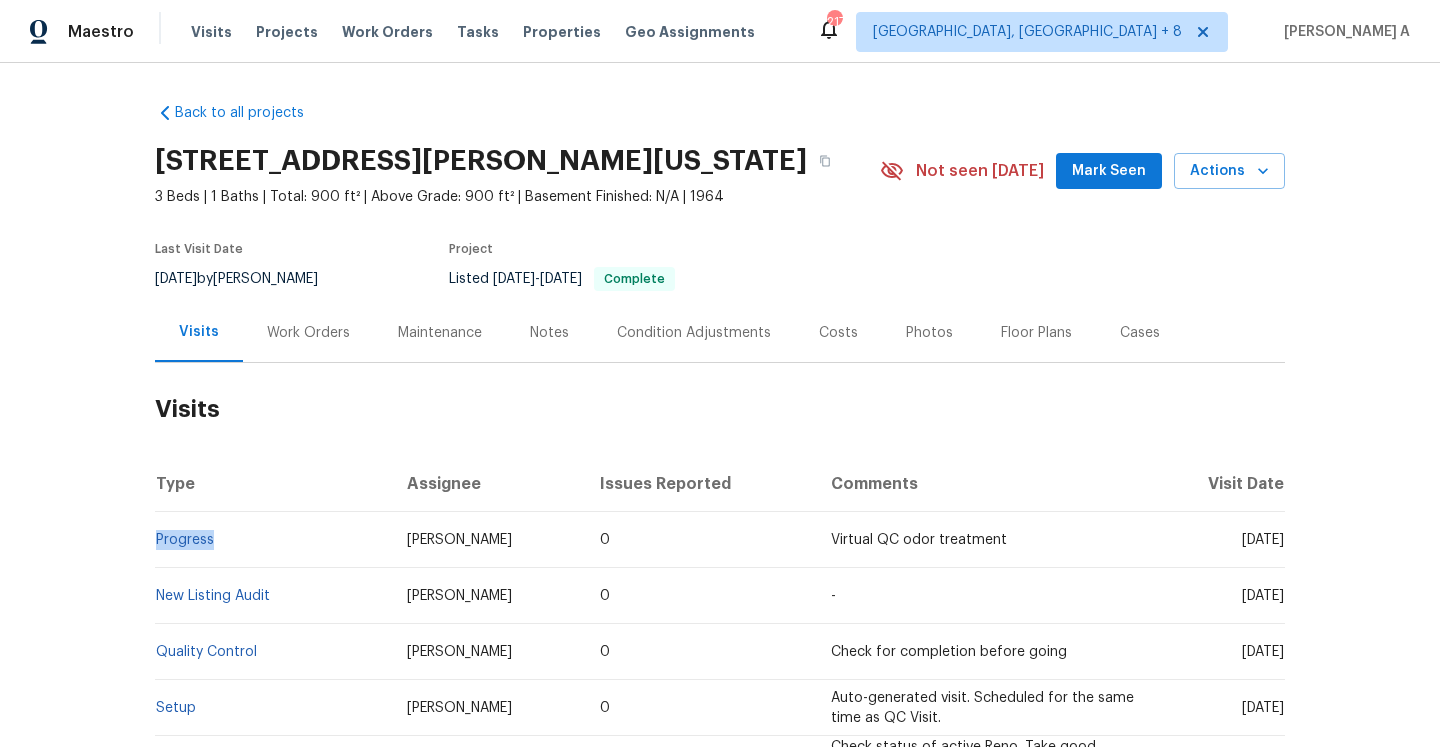 copy on "Progress" 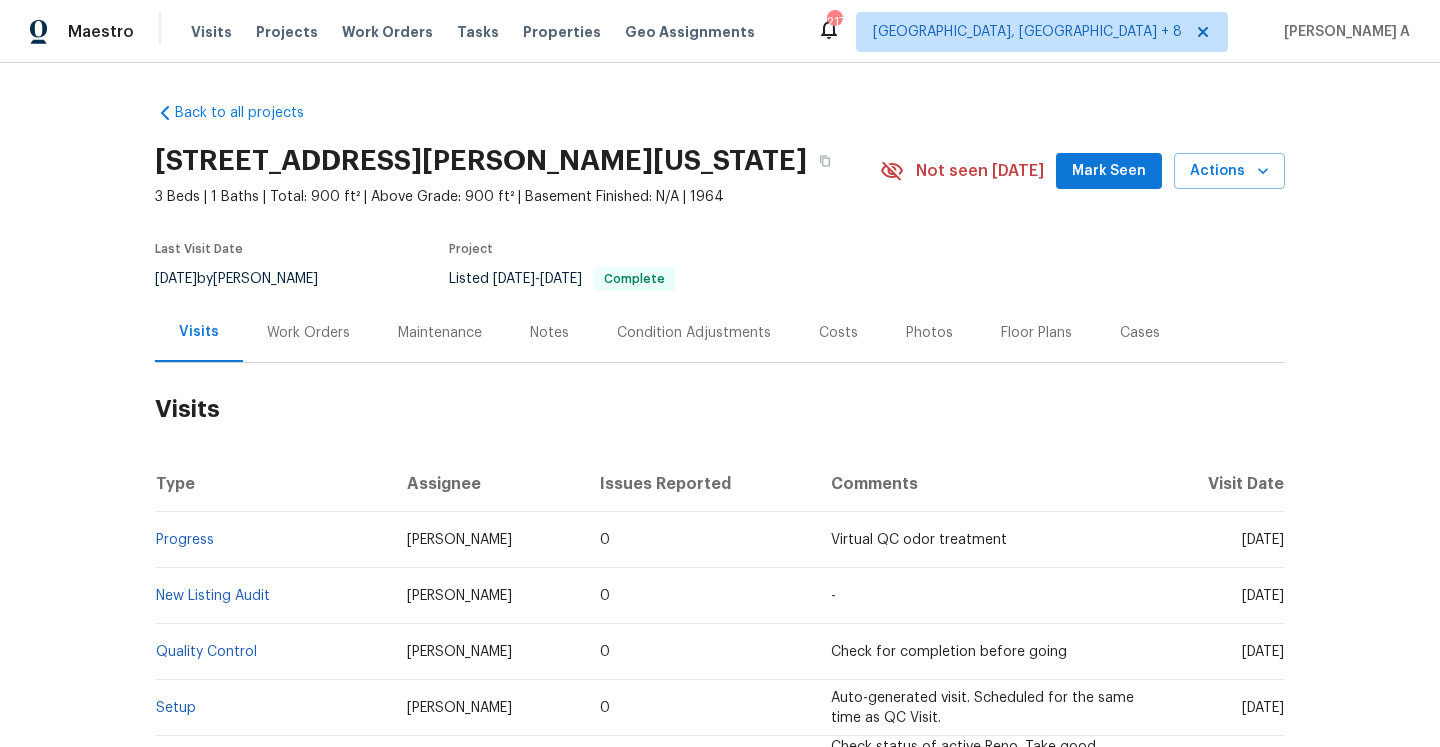click on "Work Orders" at bounding box center (308, 333) 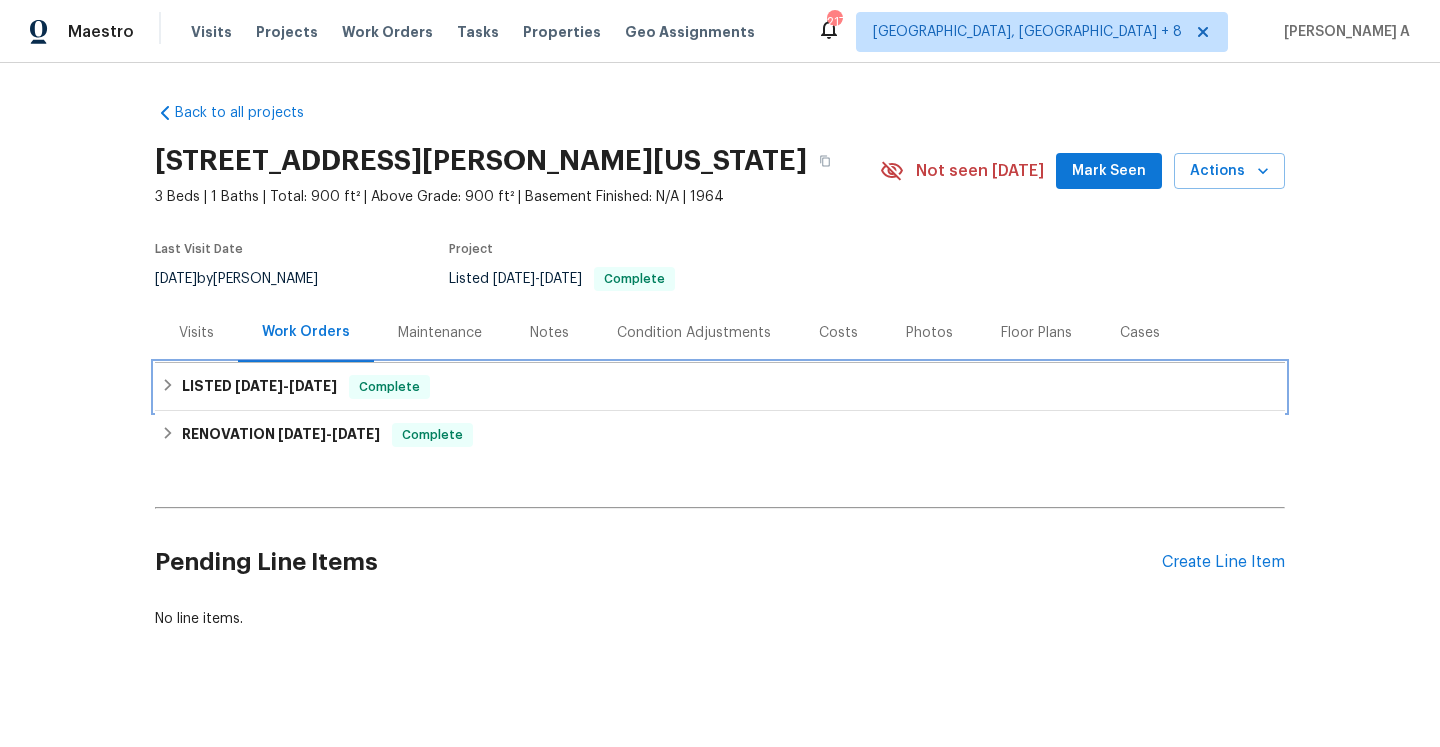 click on "[DATE]" at bounding box center (313, 386) 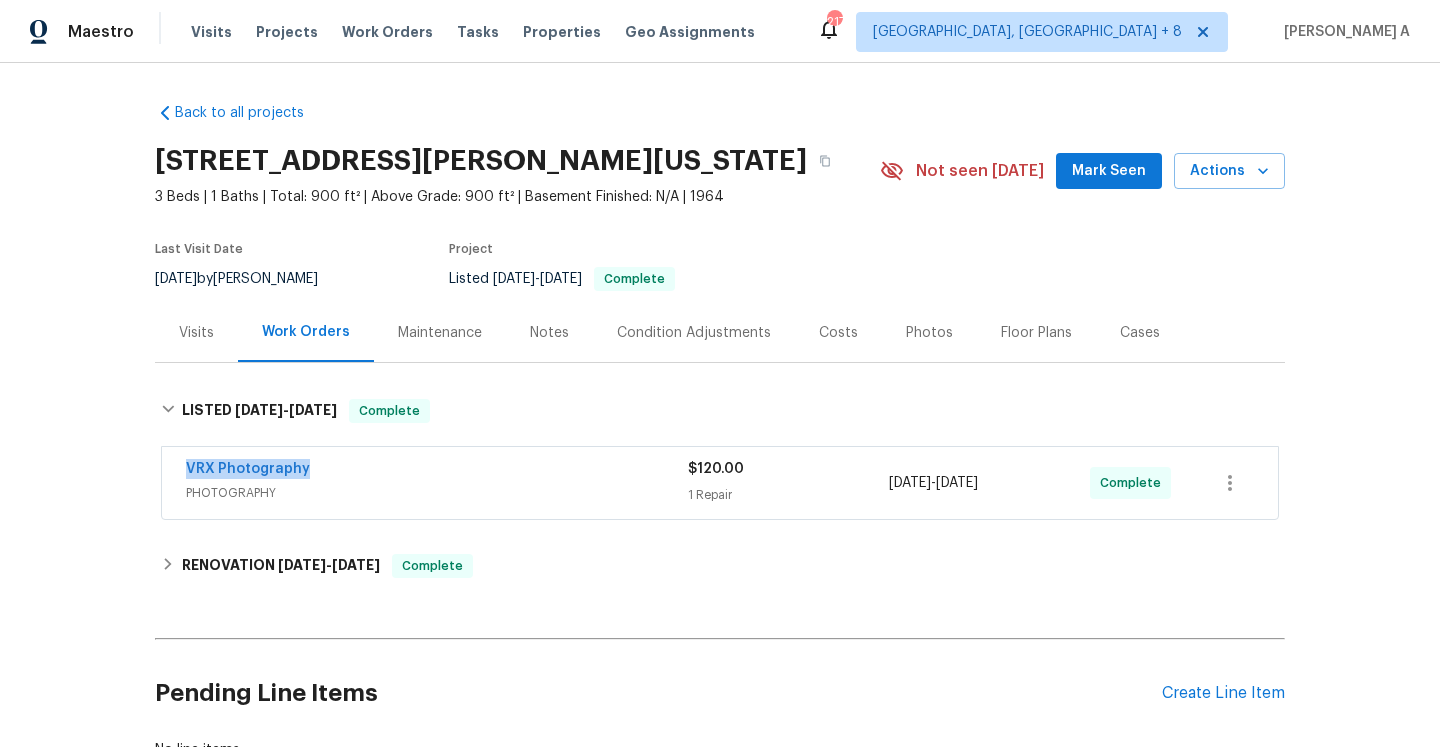 drag, startPoint x: 326, startPoint y: 474, endPoint x: 184, endPoint y: 470, distance: 142.05632 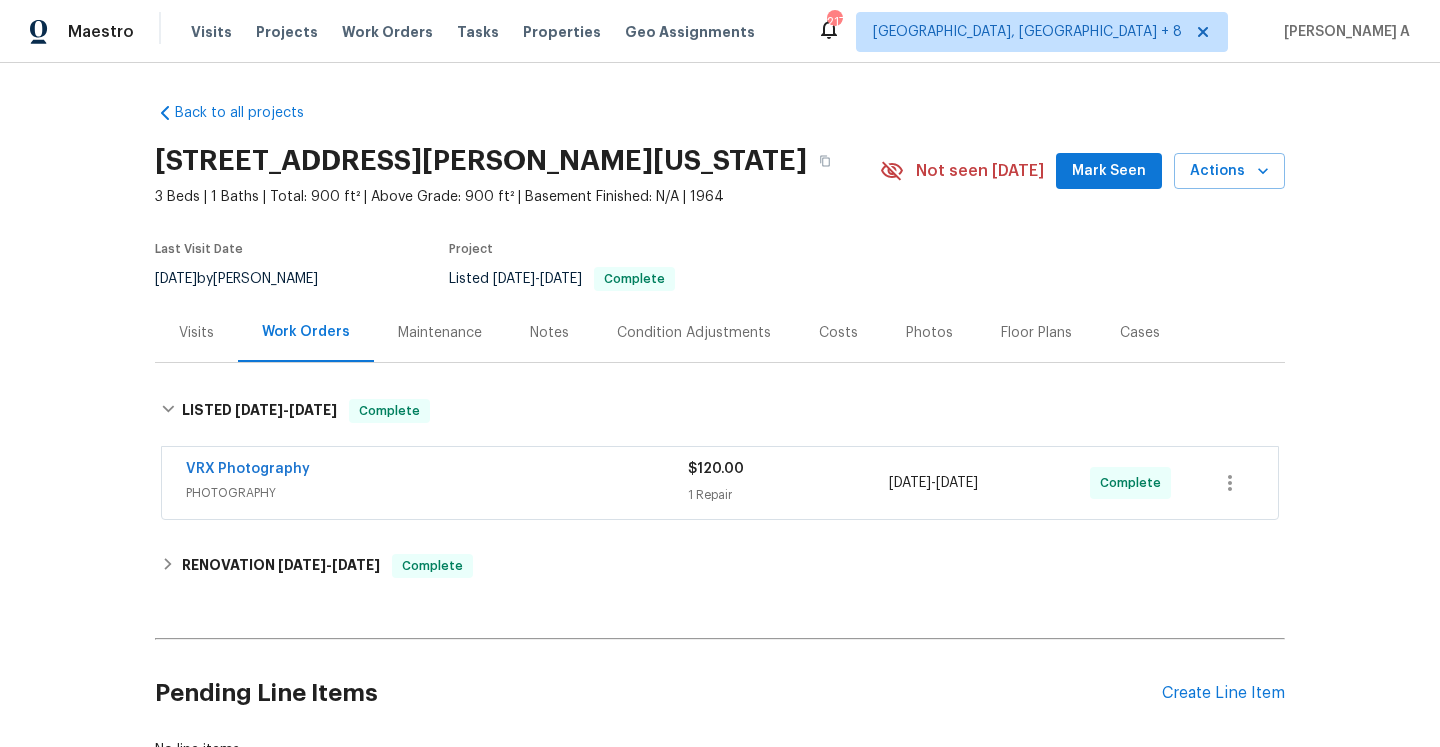 click on "Visits" at bounding box center [196, 332] 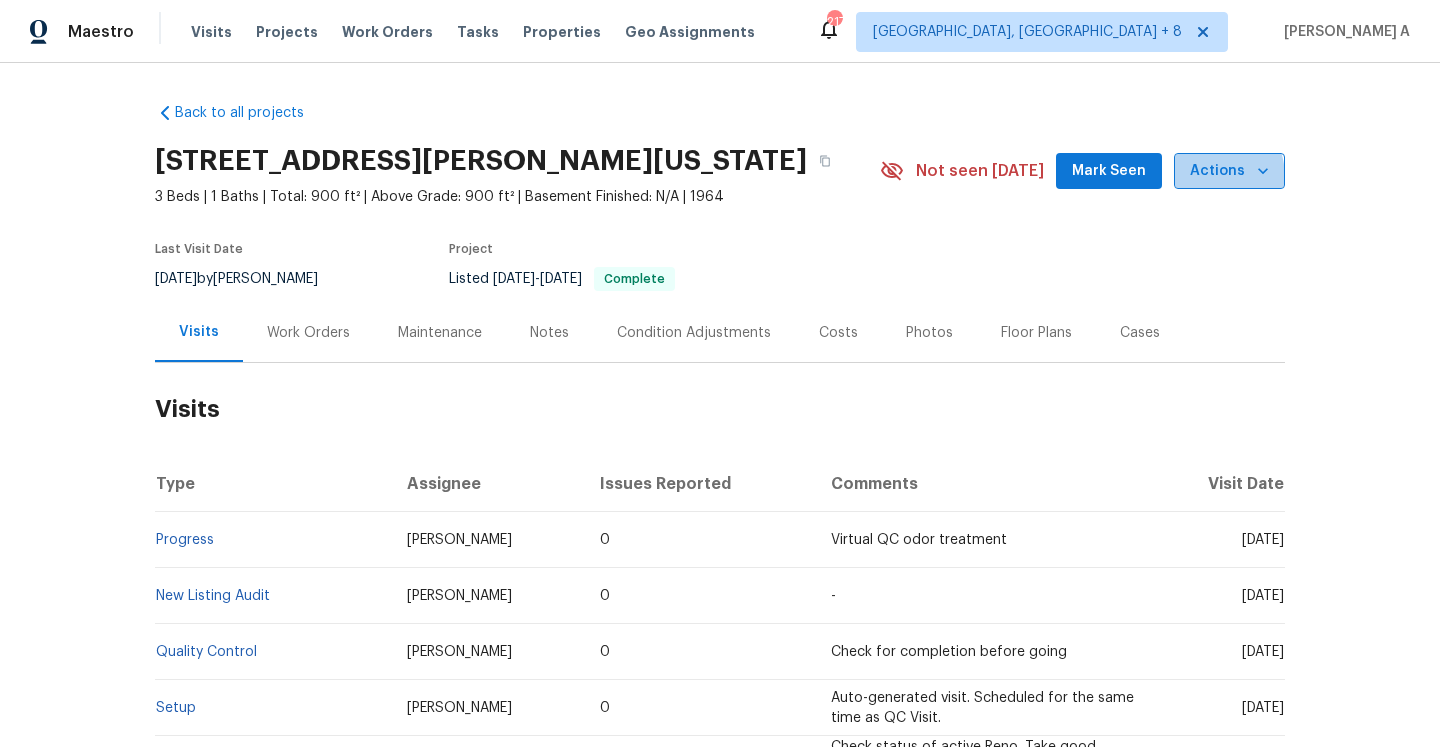 click on "Actions" at bounding box center [1229, 171] 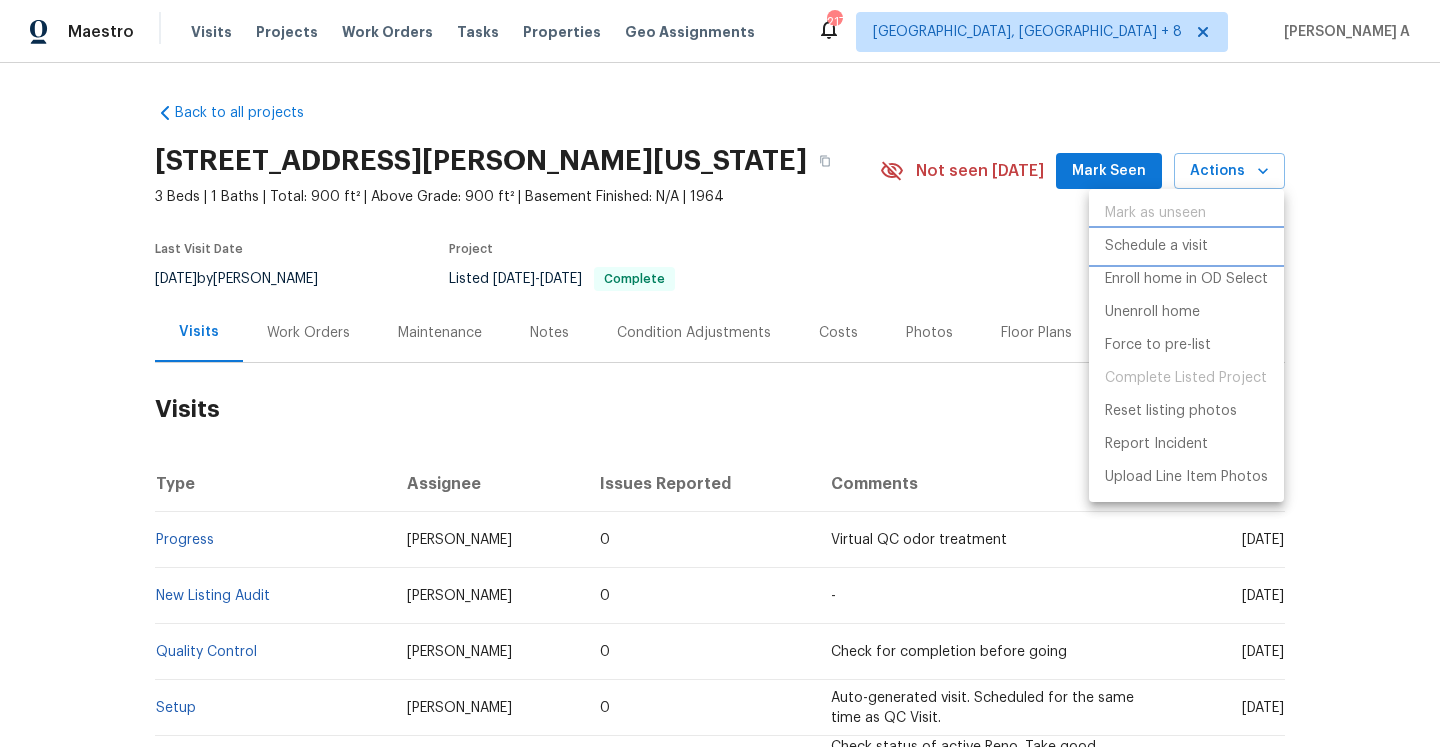 click on "Schedule a visit" at bounding box center [1156, 246] 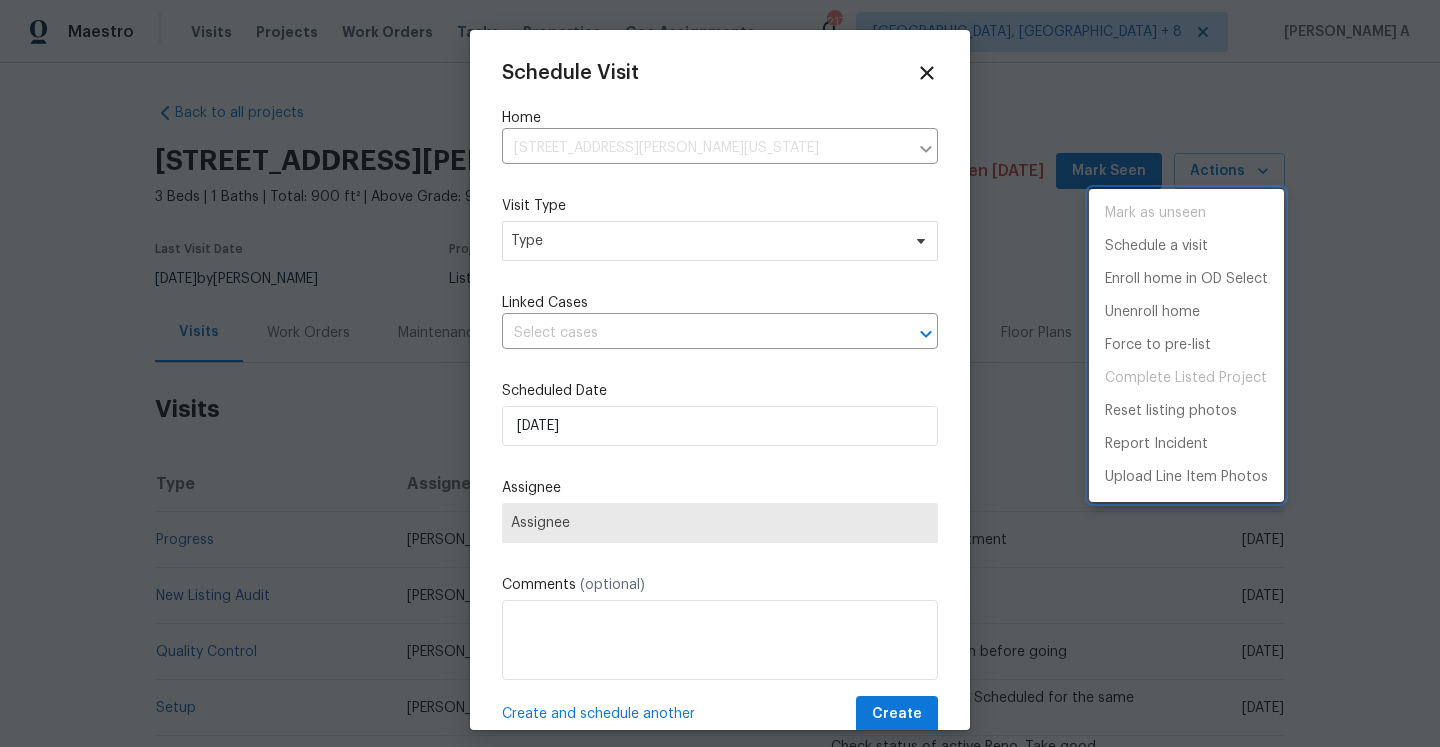 click at bounding box center (720, 373) 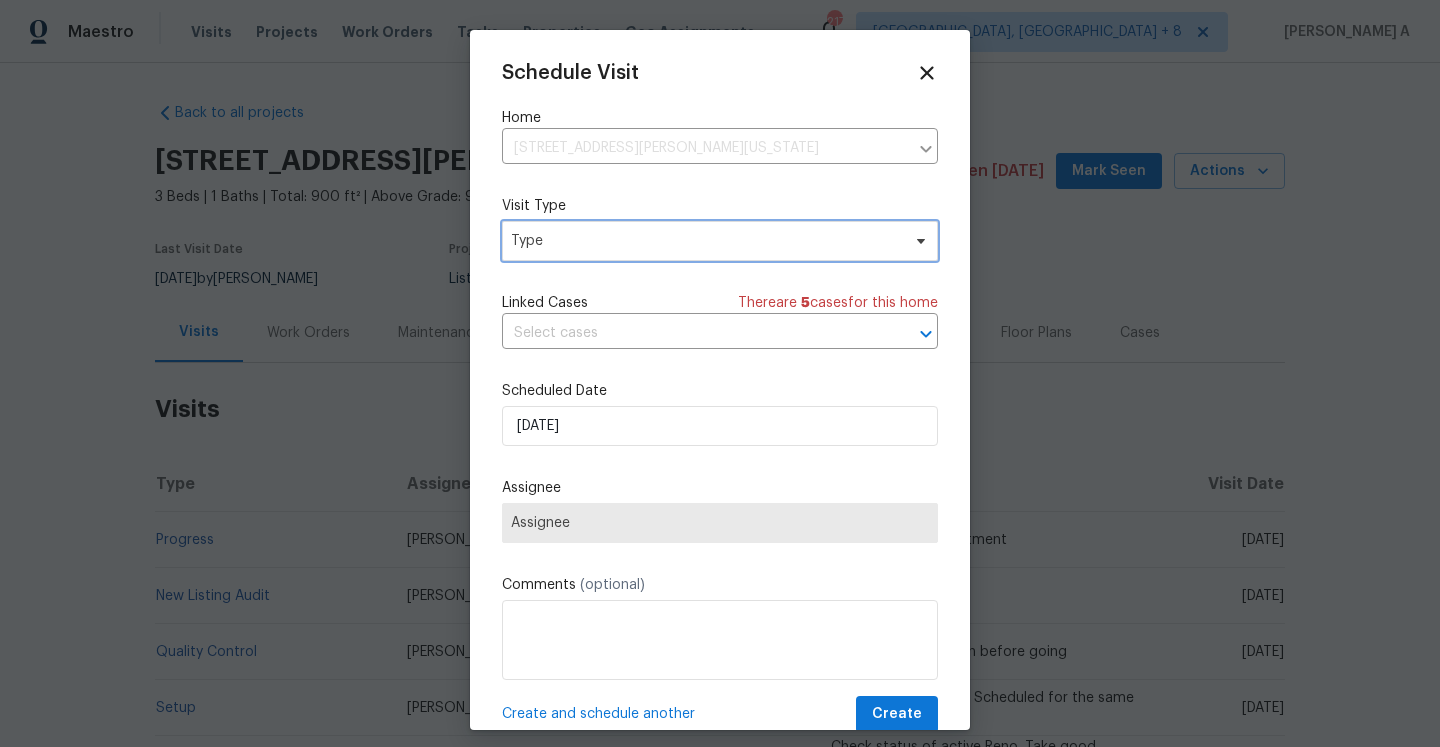 click on "Type" at bounding box center (720, 241) 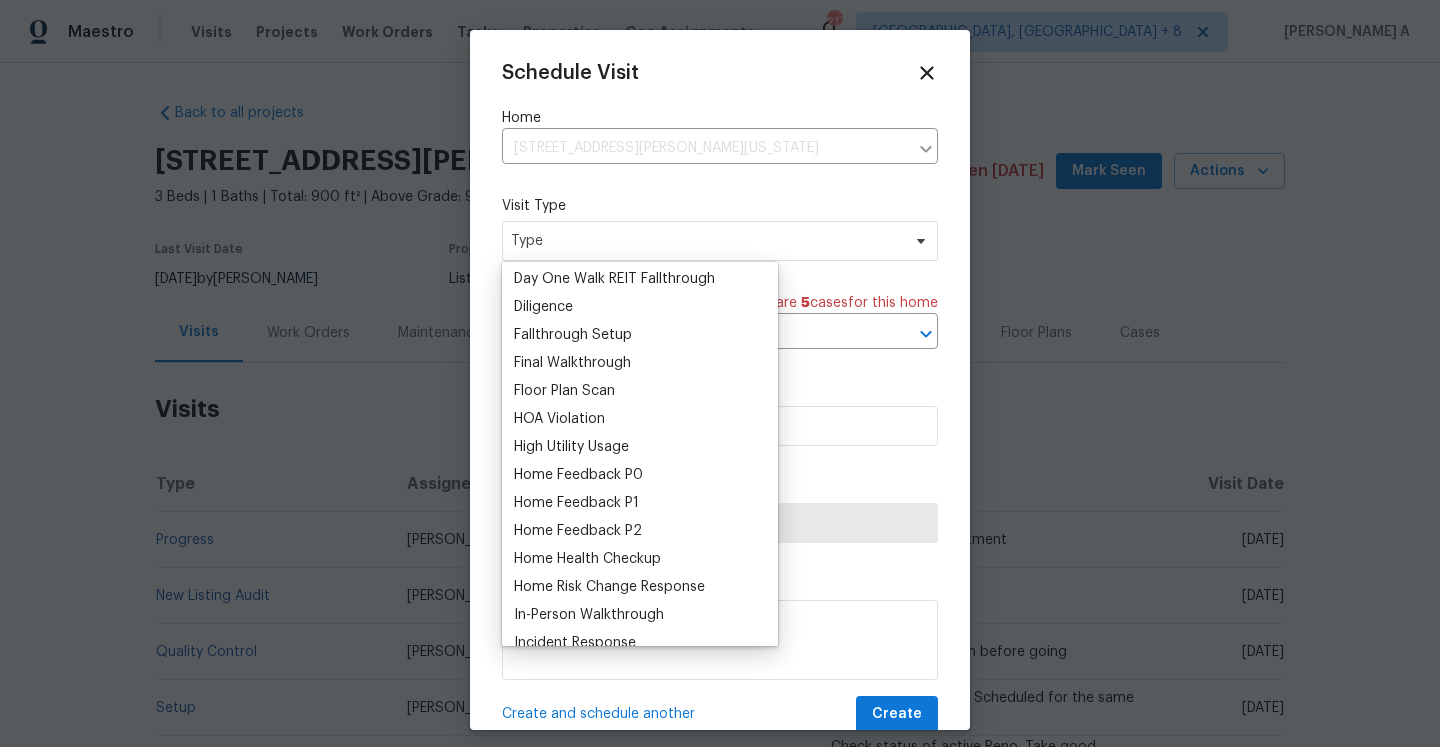 scroll, scrollTop: 466, scrollLeft: 0, axis: vertical 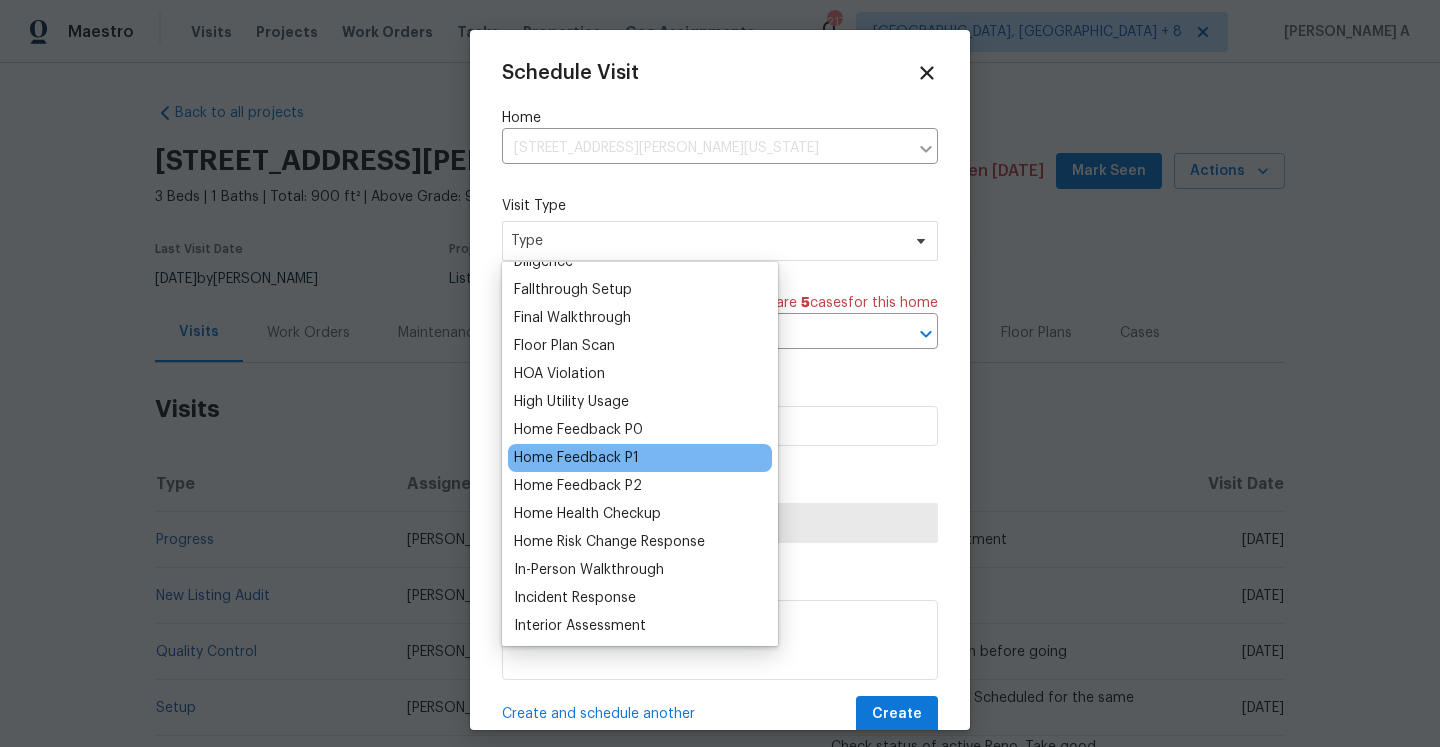 click on "Home Feedback P1" at bounding box center (576, 458) 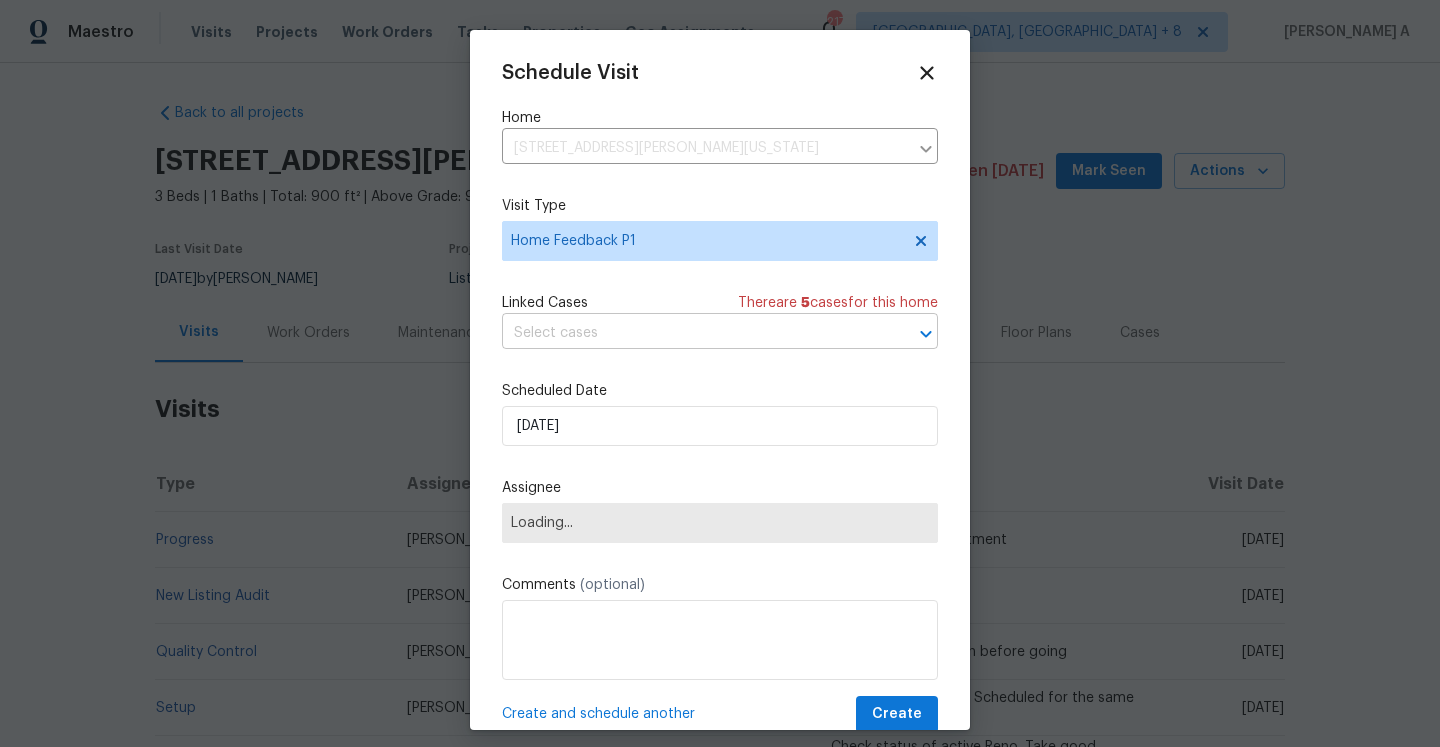click at bounding box center [692, 333] 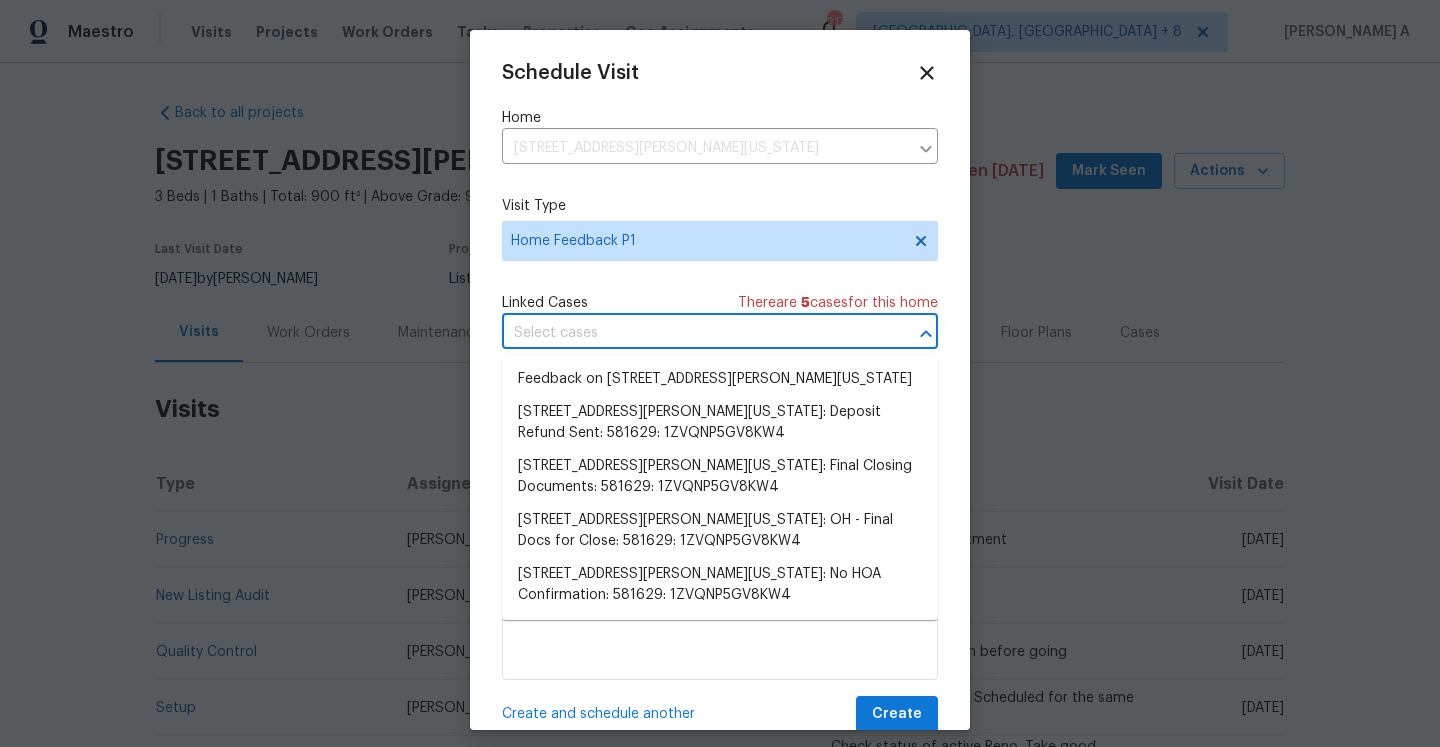 click on "Feedback on [STREET_ADDRESS][GEOGRAPHIC_DATA][PERSON_NAME][US_STATE][STREET_ADDRESS][PERSON_NAME][US_STATE]: Deposit Refund Sent: 581629: 1ZVQNP5GV8KW4 [STREET_ADDRESS][PERSON_NAME][US_STATE]: Final Closing Documents: 581629: 1ZVQNP5GV8KW4 [STREET_ADDRESS][PERSON_NAME][US_STATE]: OH - Final Docs for Close: 581629: 1ZVQNP5GV8KW4 [STREET_ADDRESS][PERSON_NAME][US_STATE]: No HOA Confirmation: 581629: 1ZVQNP5GV8KW4" at bounding box center [720, 487] 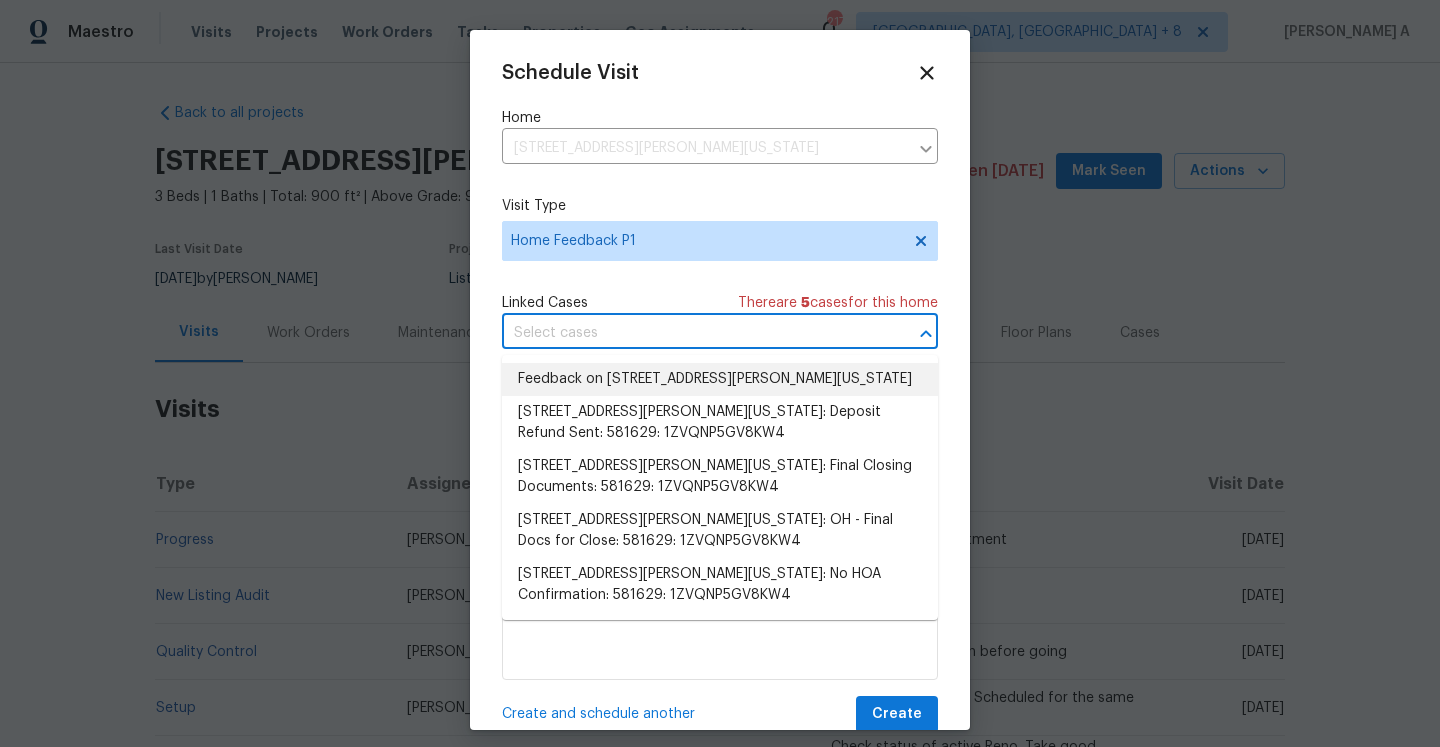 click on "Feedback on [STREET_ADDRESS][PERSON_NAME][US_STATE]" at bounding box center [720, 379] 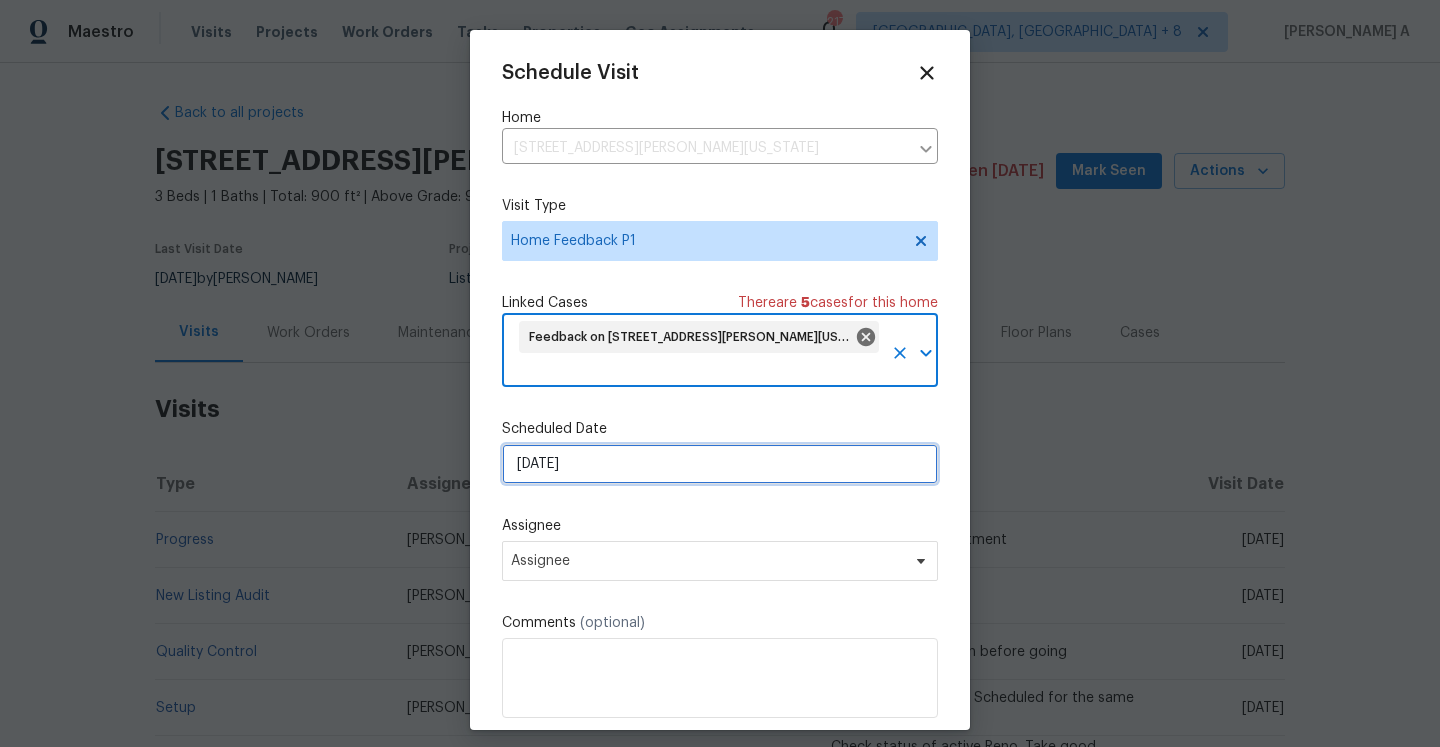 click on "[DATE]" at bounding box center (720, 464) 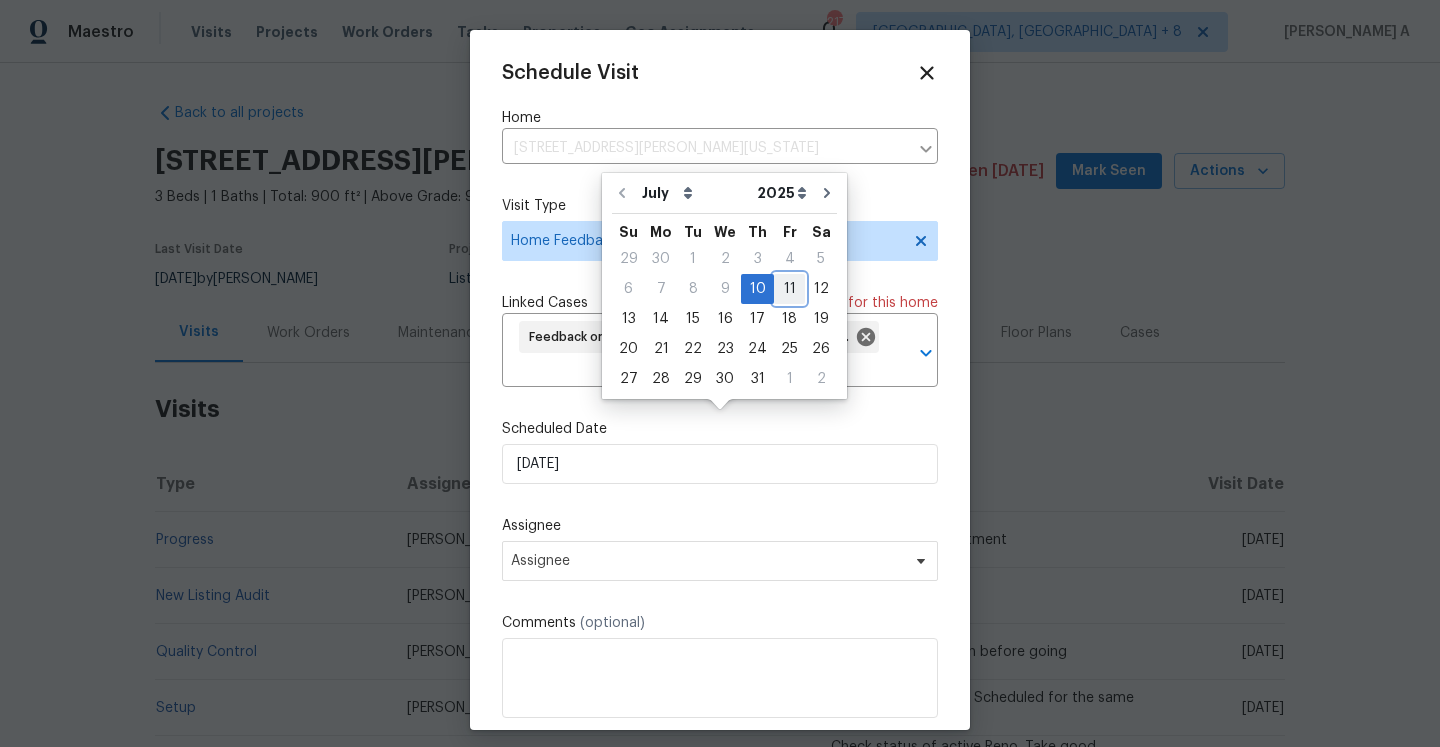 click on "11" at bounding box center [789, 289] 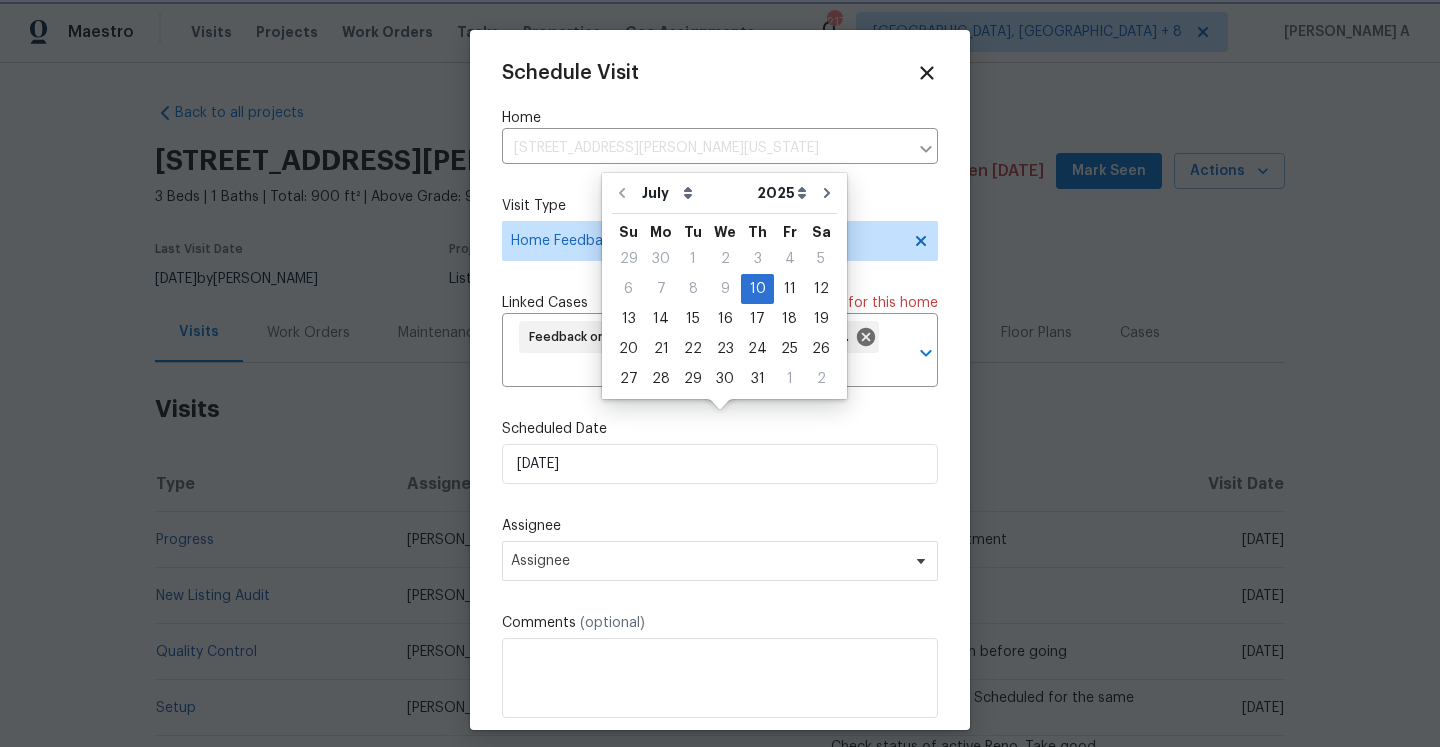 type on "[DATE]" 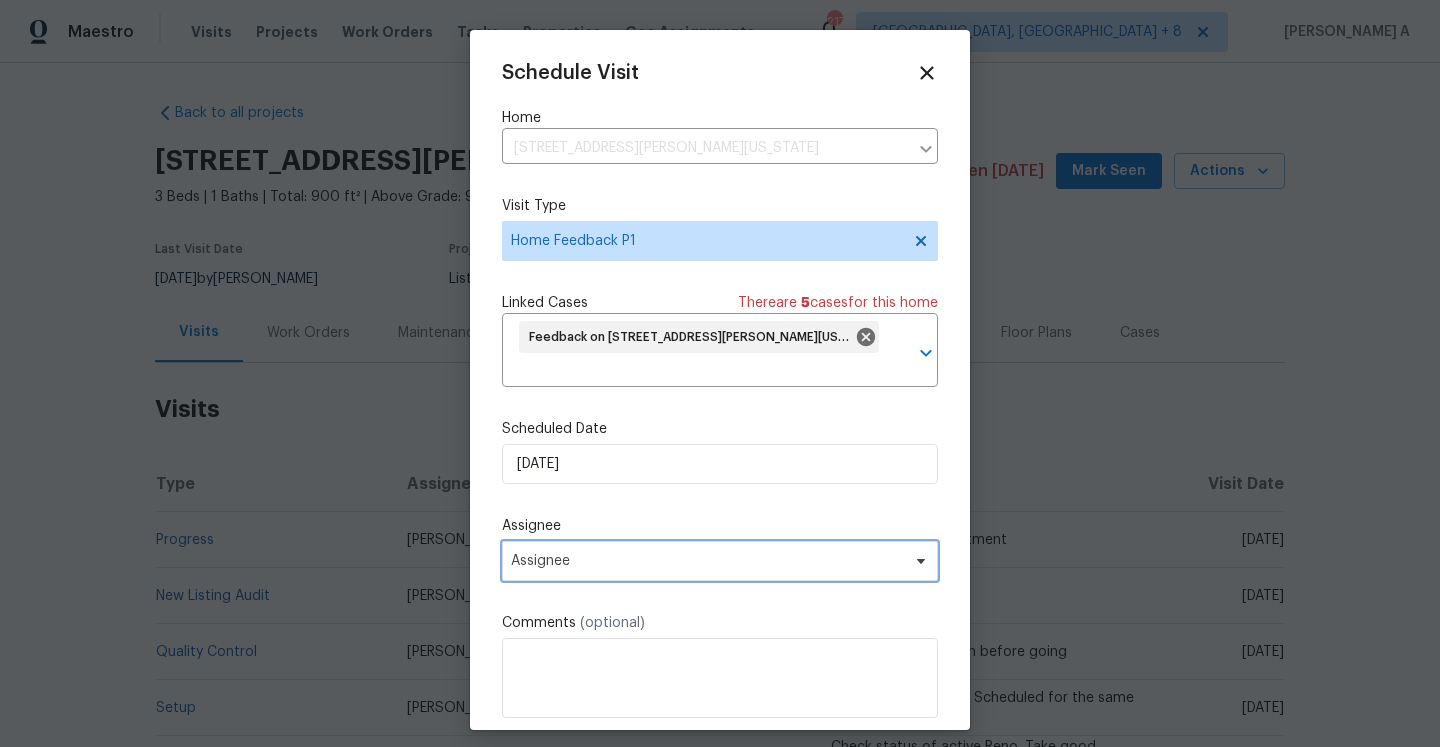 click on "Assignee" at bounding box center (720, 561) 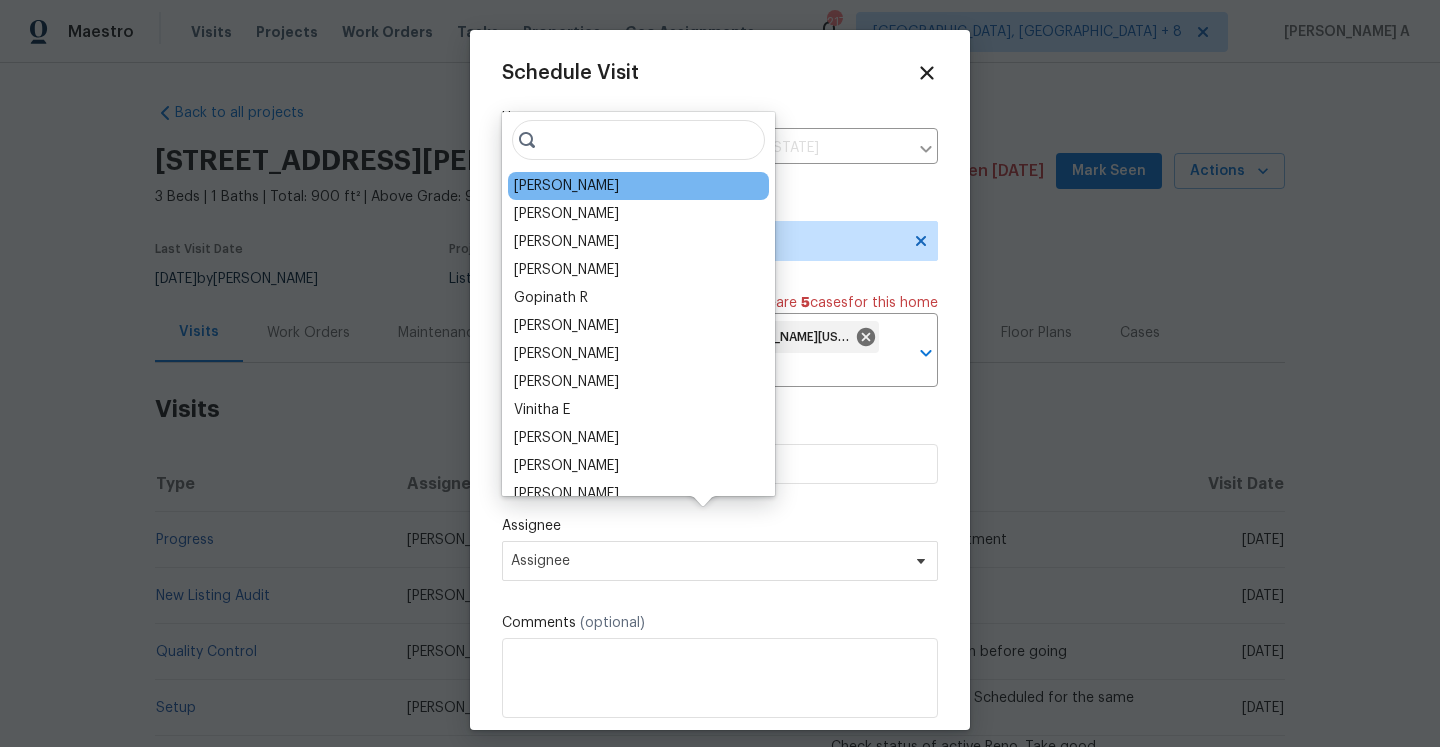 click on "[PERSON_NAME]" at bounding box center (566, 186) 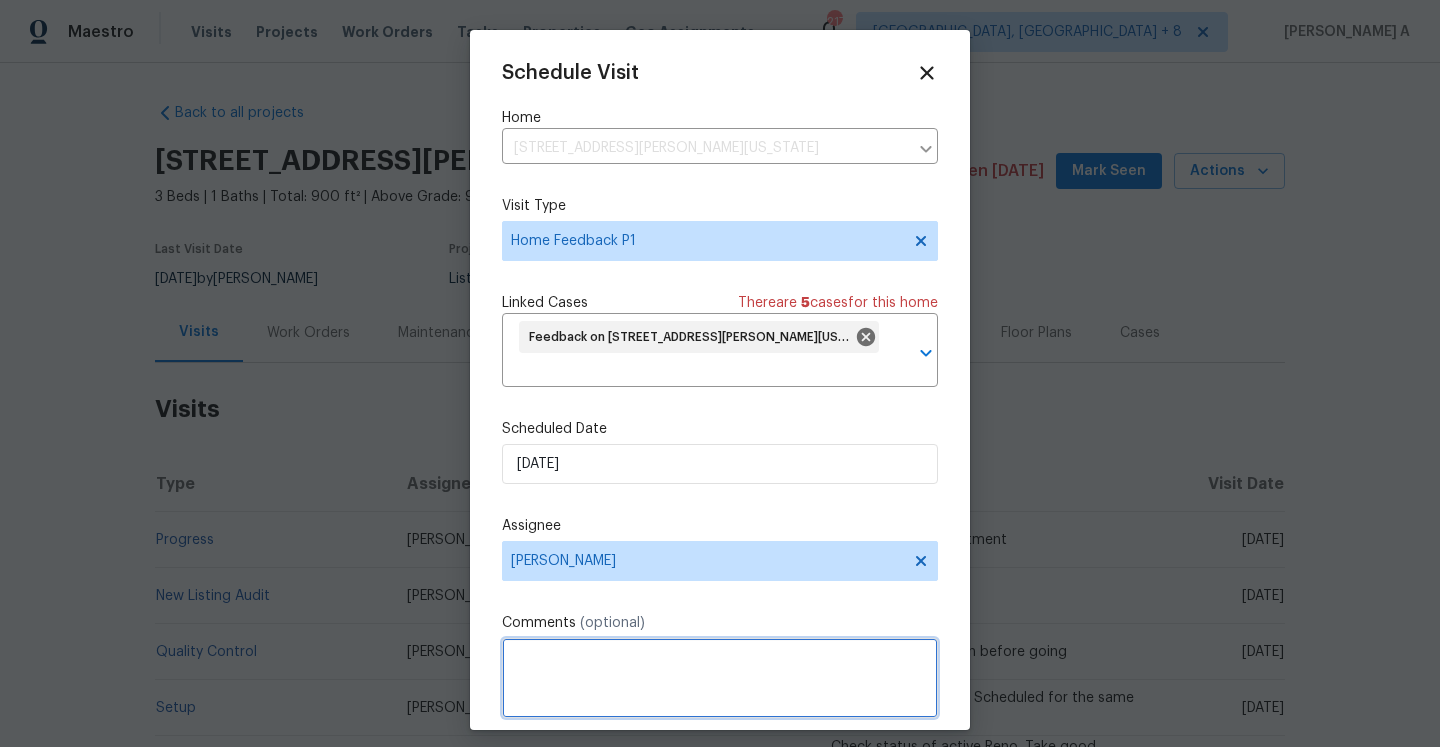 click at bounding box center [720, 678] 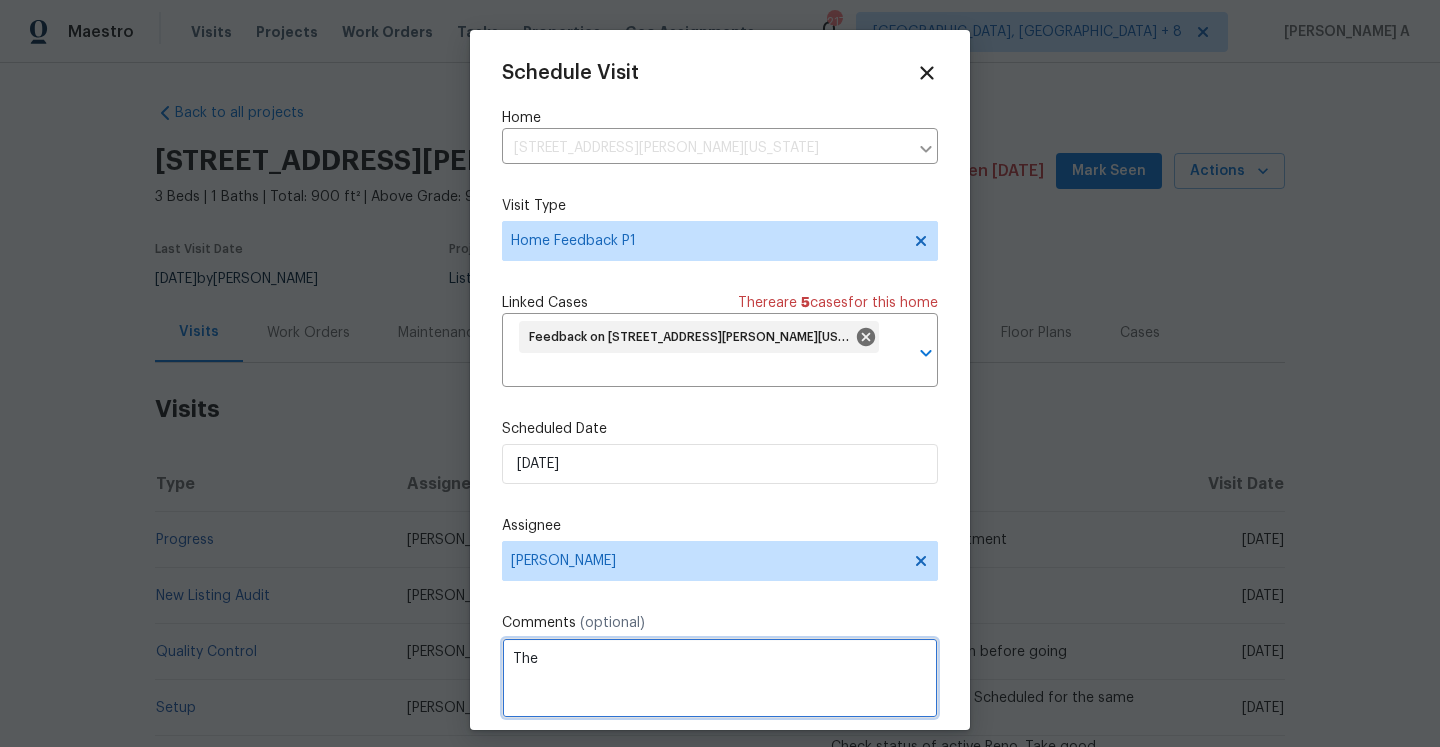 paste on "flooring was installed incorrectly and has a bubble in one area. Installed too tightly perhaps." 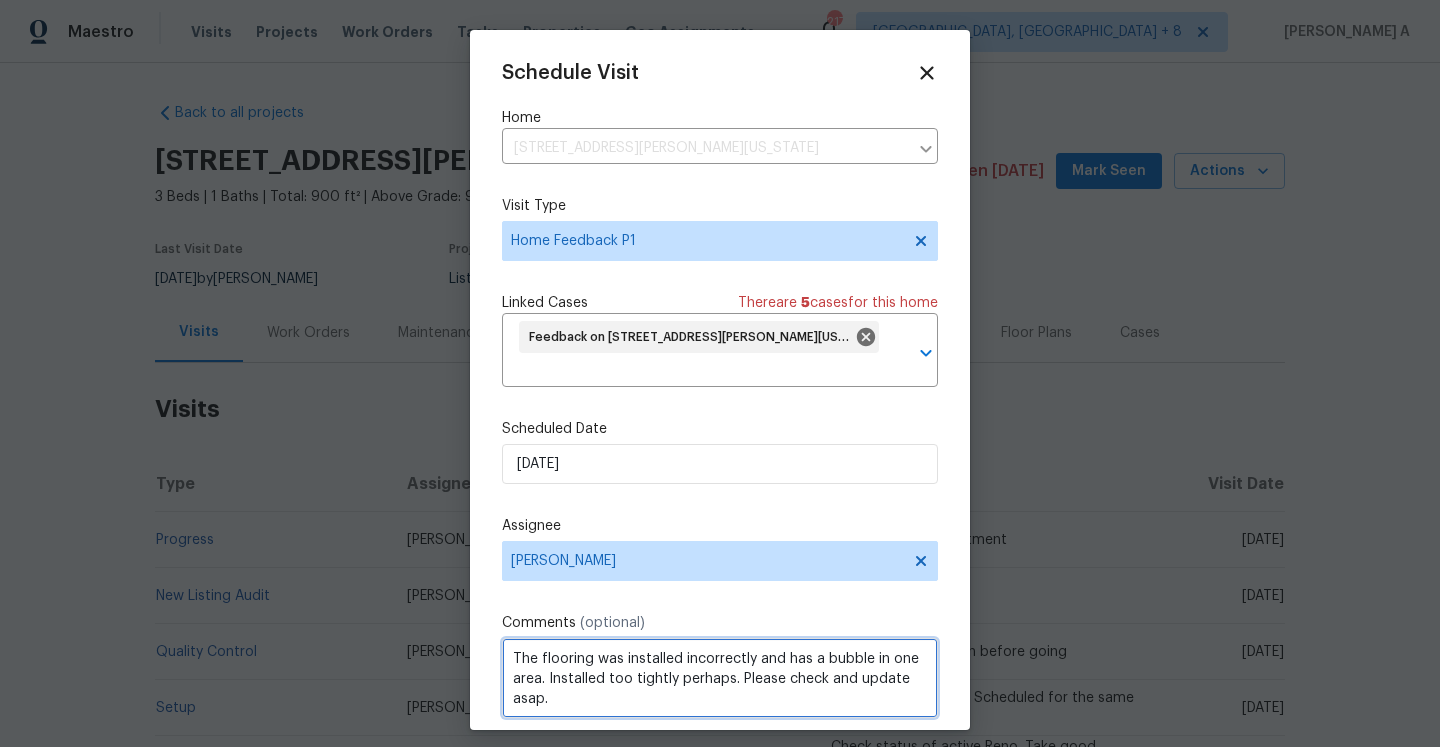 type on "The flooring was installed incorrectly and has a bubble in one area. Installed too tightly perhaps. Please check and update asap." 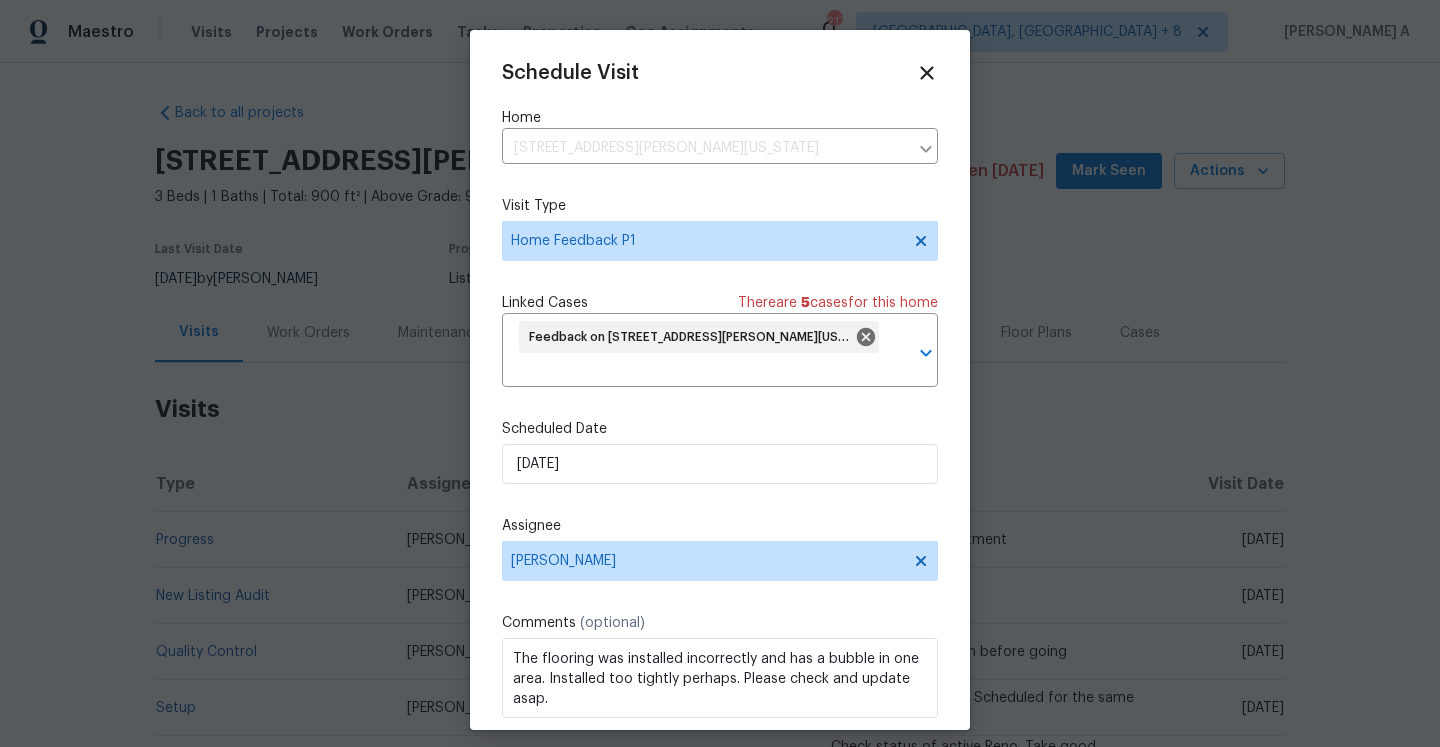 click on "Create" at bounding box center [897, 752] 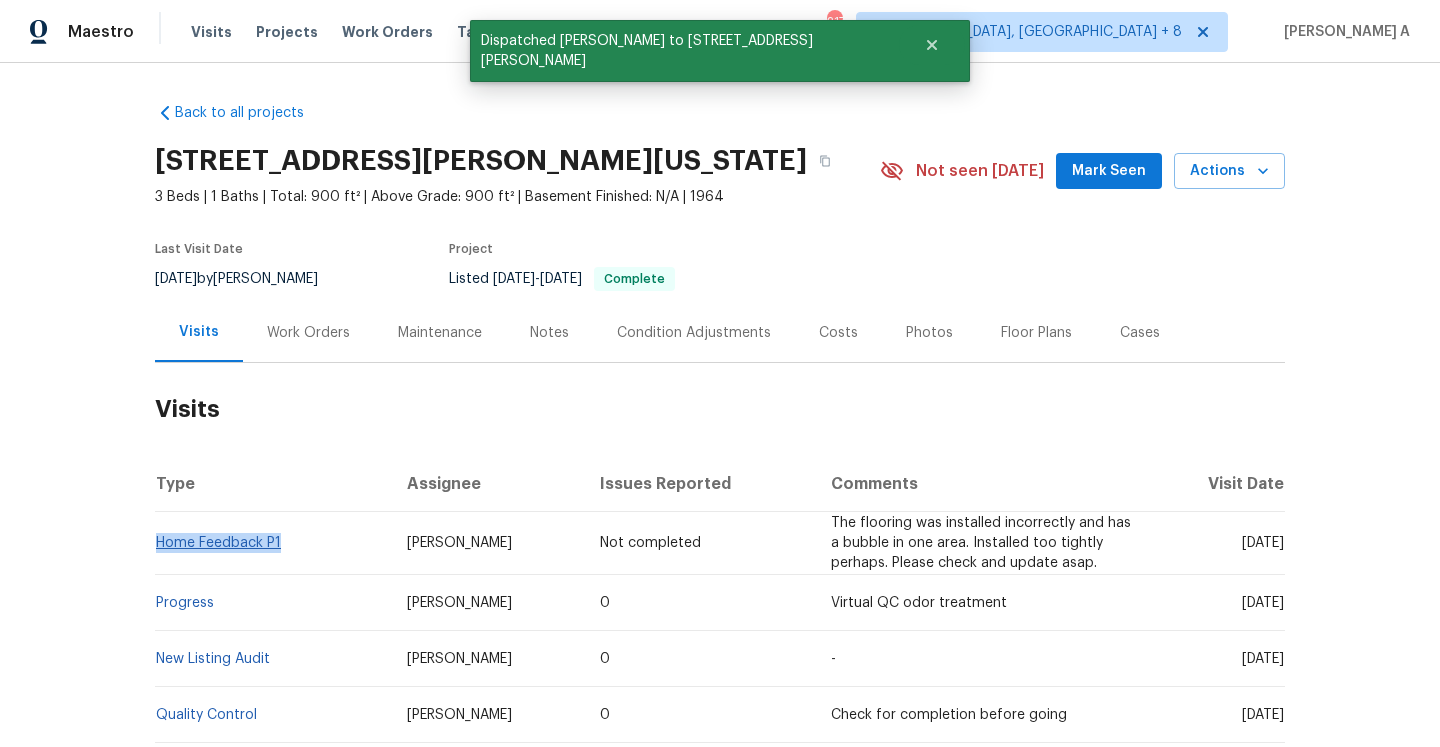 drag, startPoint x: 292, startPoint y: 539, endPoint x: 159, endPoint y: 546, distance: 133.18408 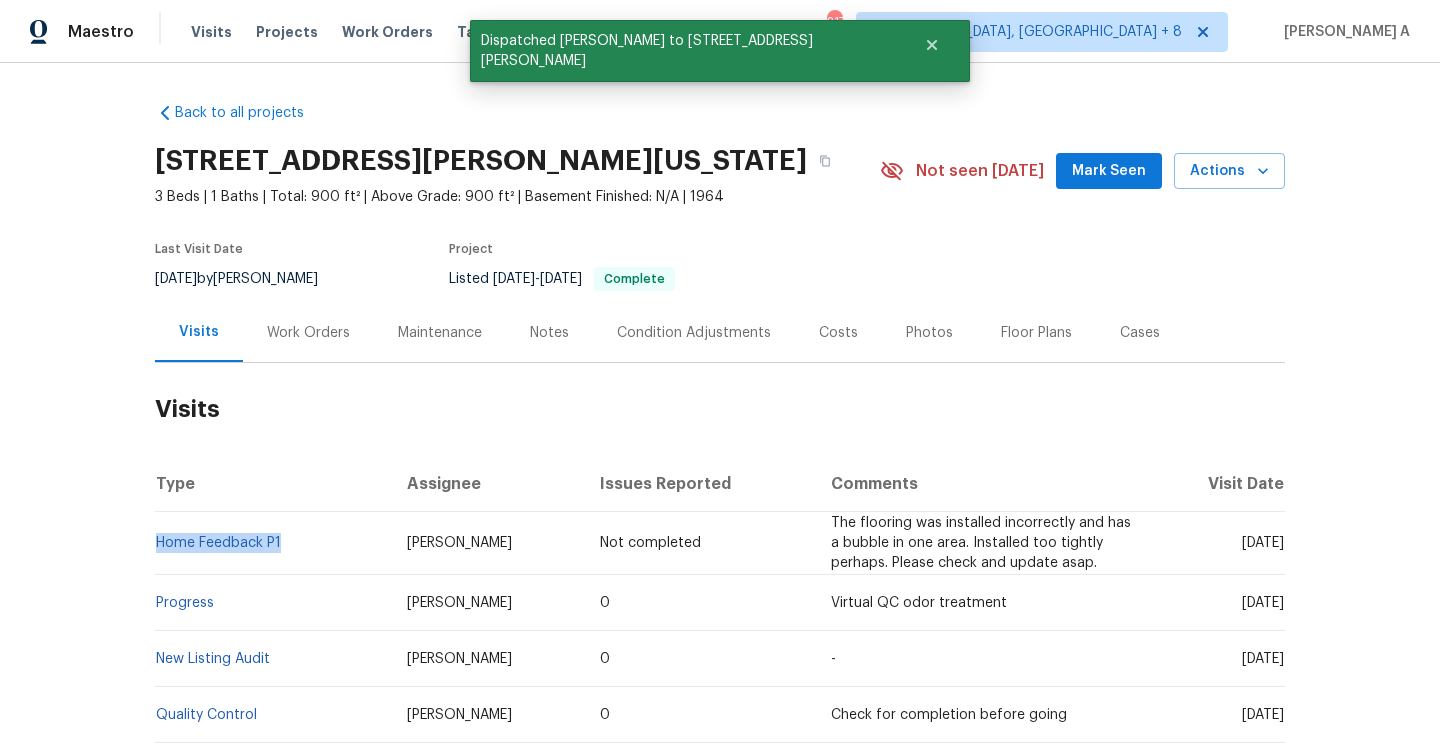 copy on "Home Feedback P1" 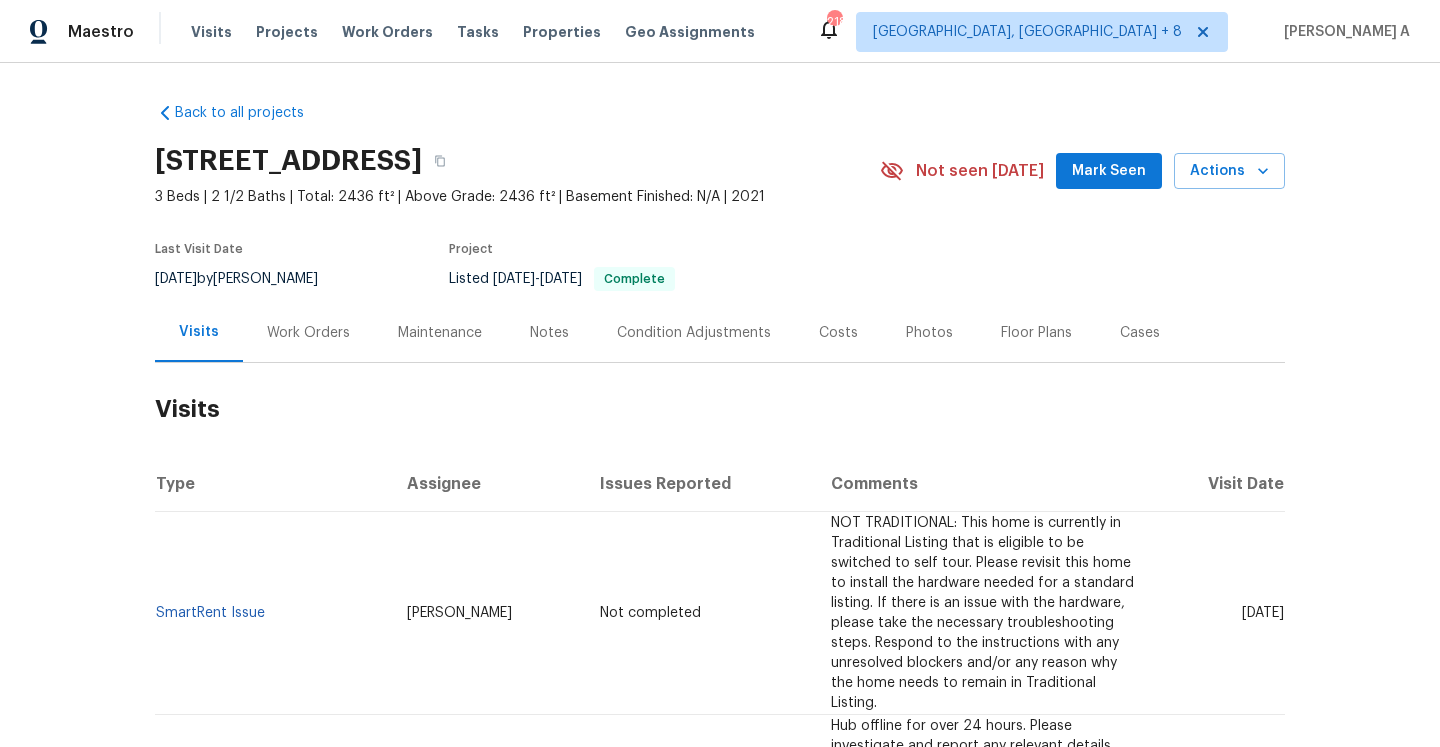scroll, scrollTop: 0, scrollLeft: 0, axis: both 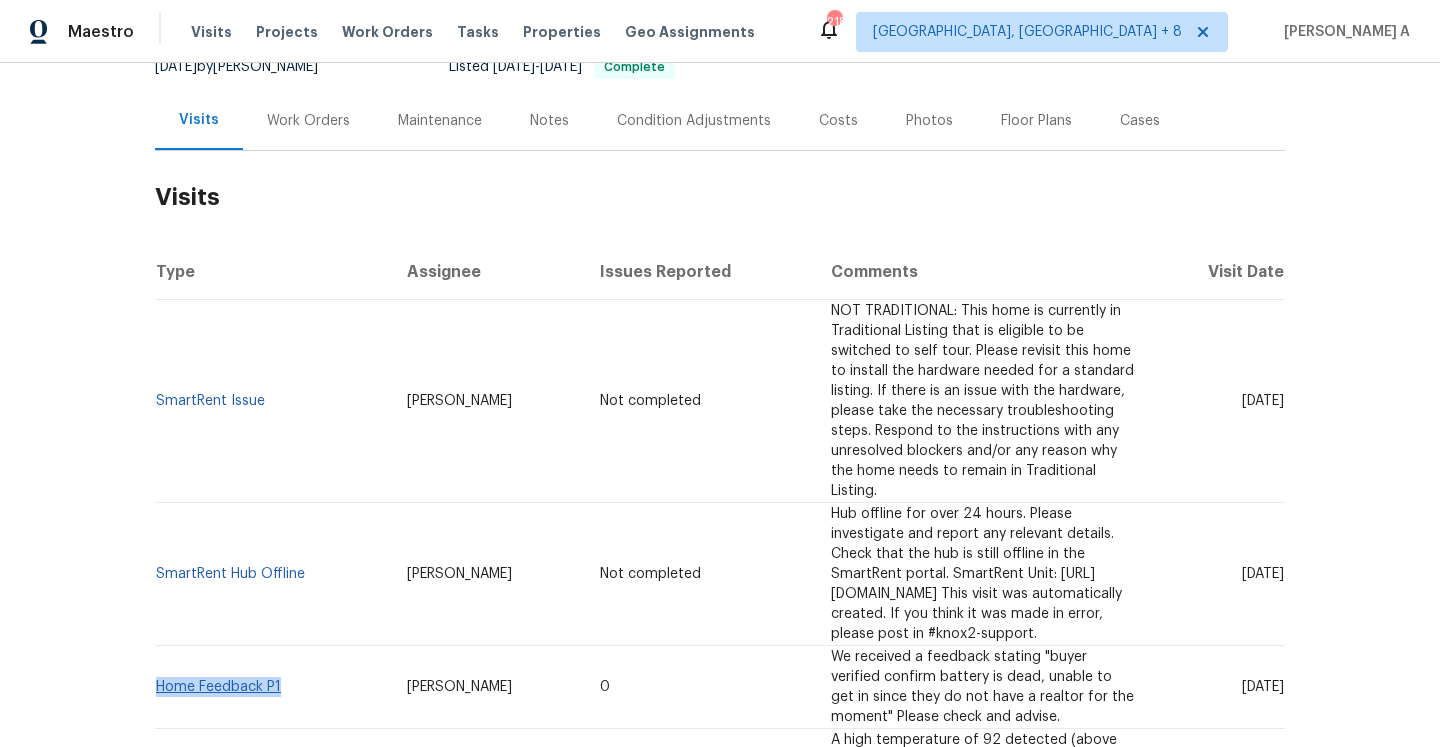 drag, startPoint x: 290, startPoint y: 599, endPoint x: 159, endPoint y: 599, distance: 131 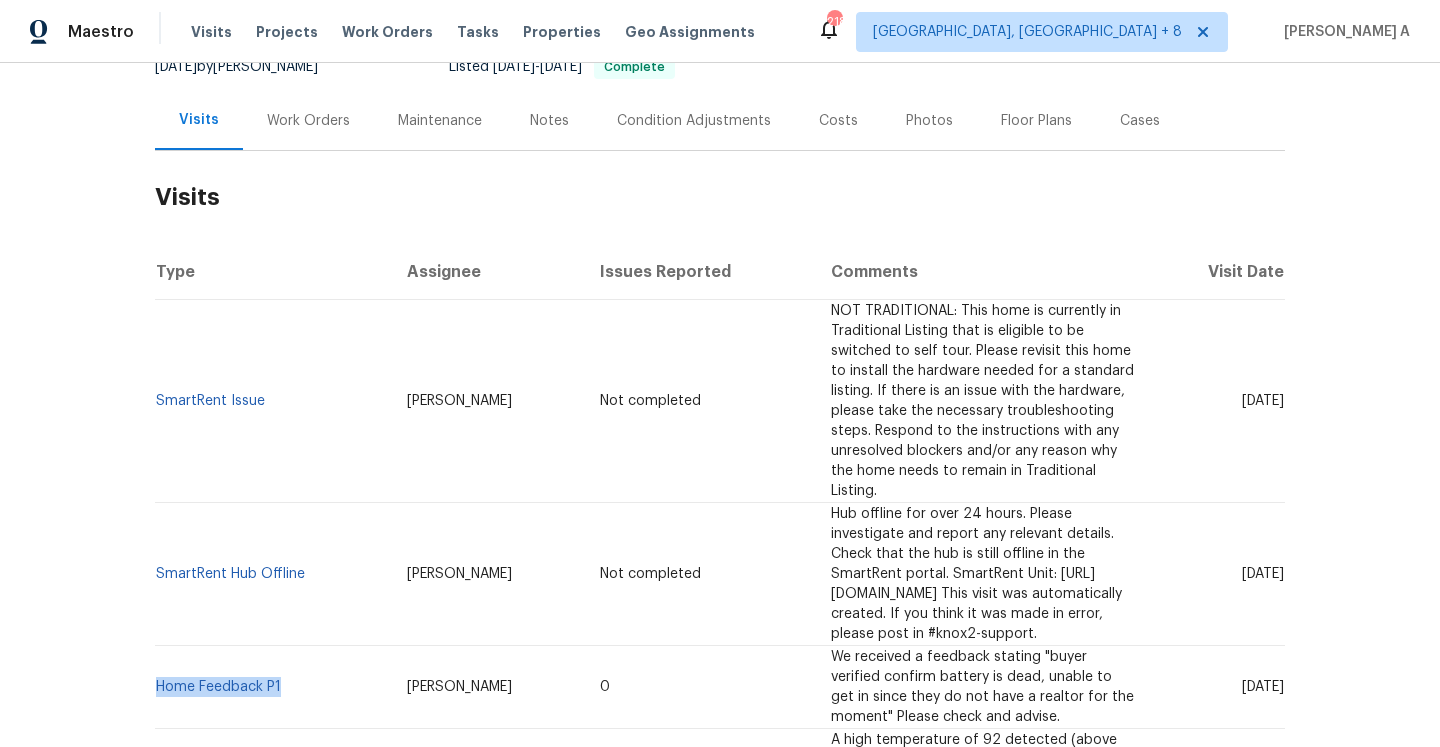copy on "Home Feedback P1" 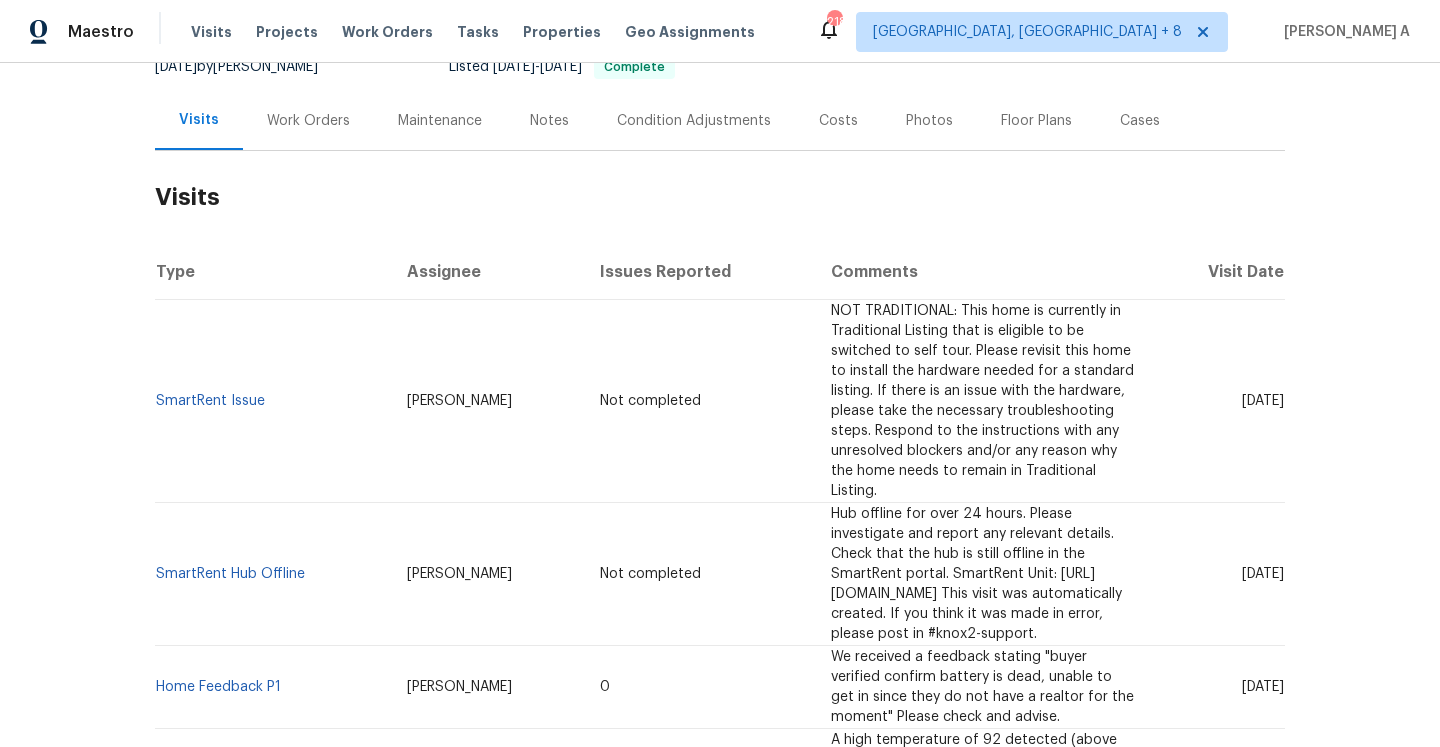 click on "Work Orders" at bounding box center [308, 121] 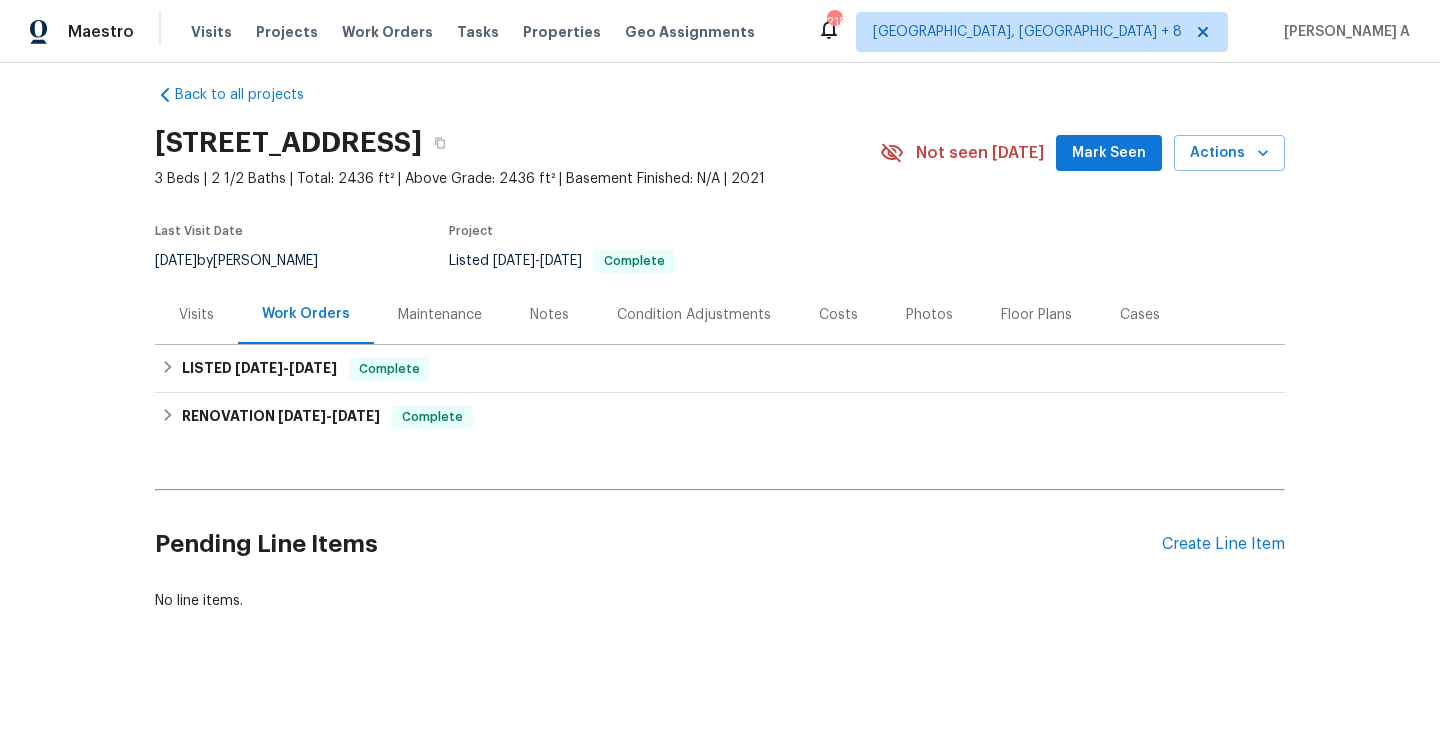scroll, scrollTop: 18, scrollLeft: 0, axis: vertical 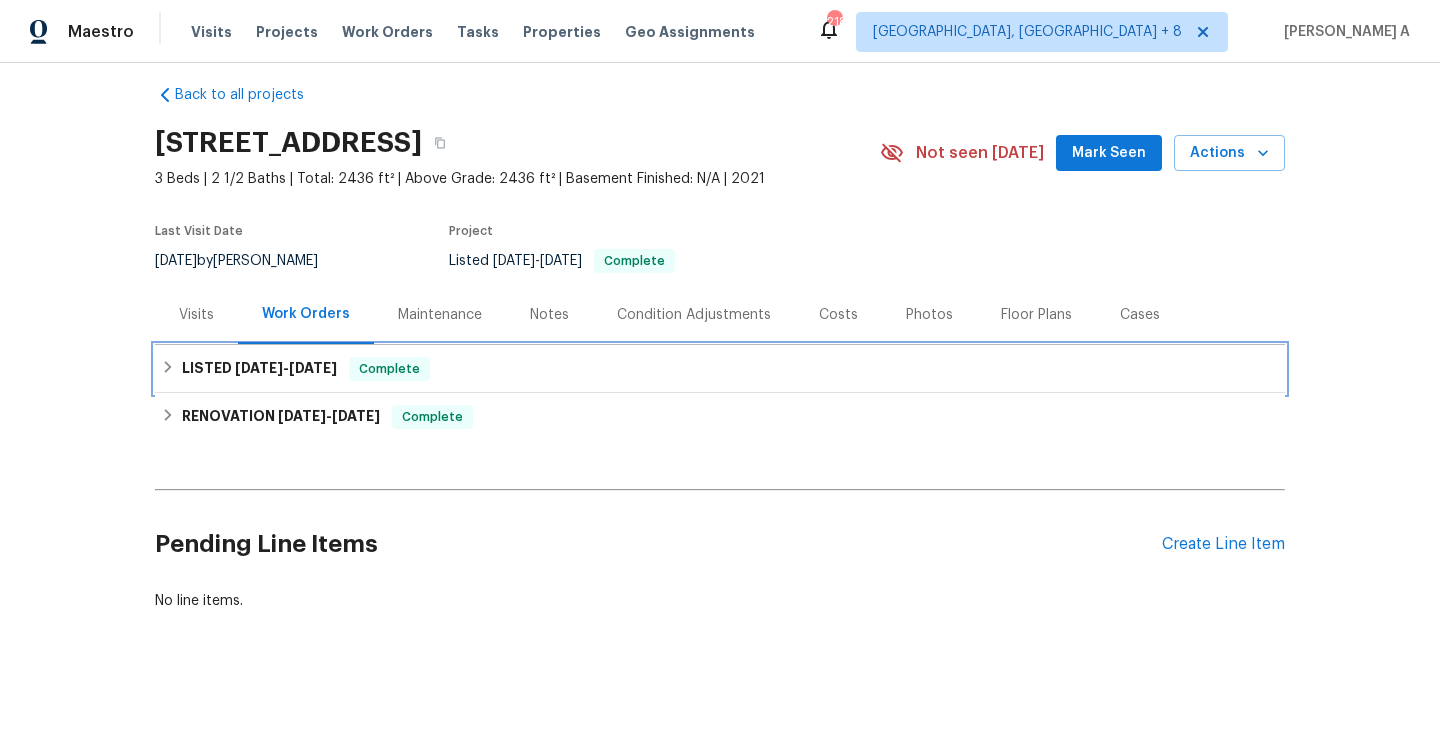 click on "Complete" at bounding box center (389, 369) 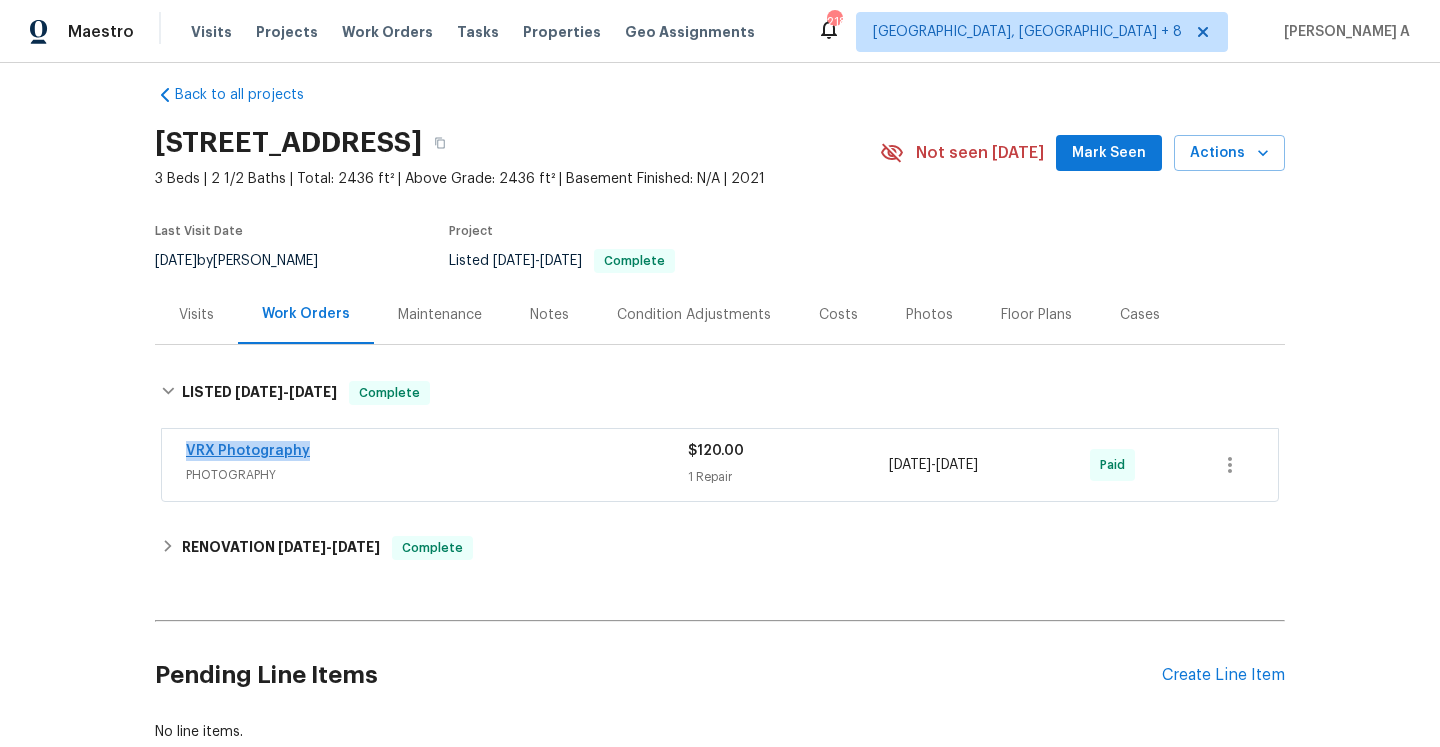 drag, startPoint x: 332, startPoint y: 441, endPoint x: 187, endPoint y: 447, distance: 145.12408 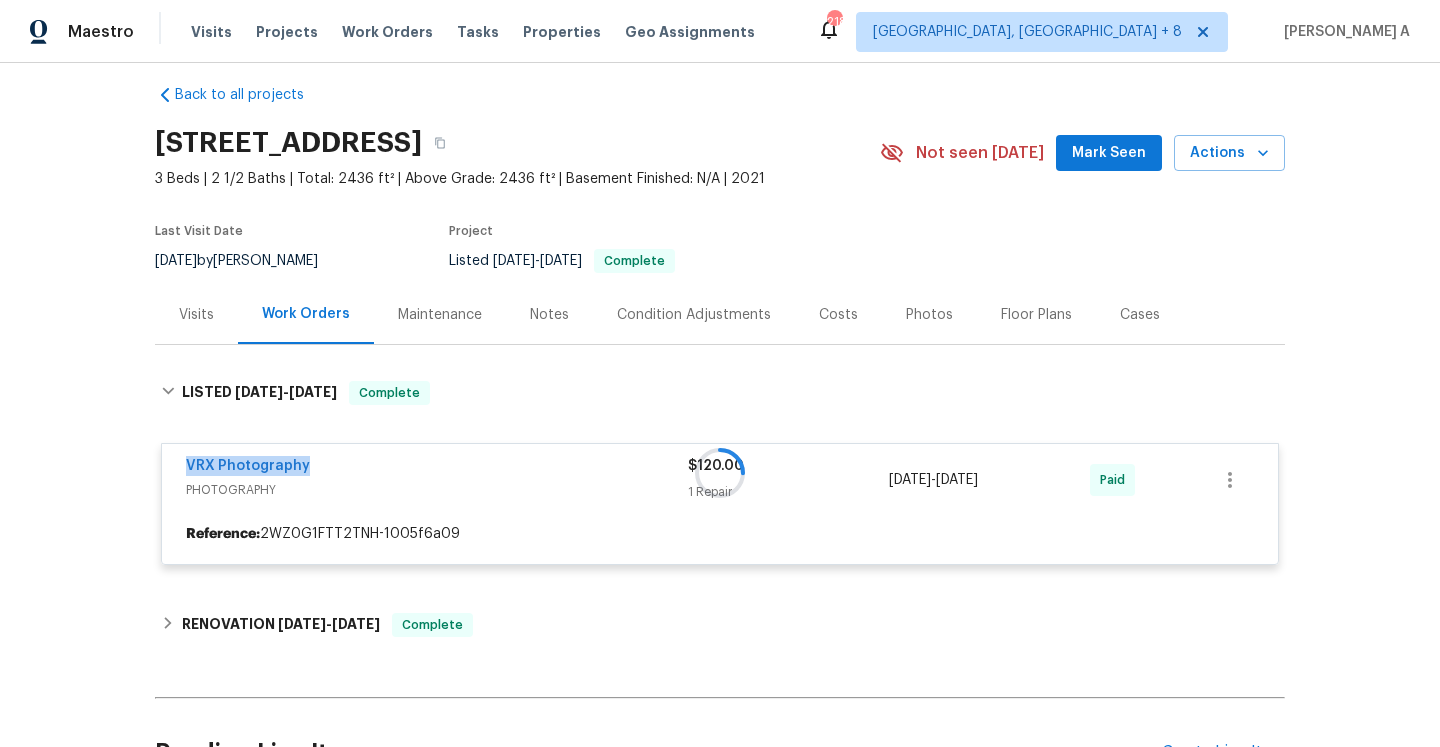copy on "VRX Photography" 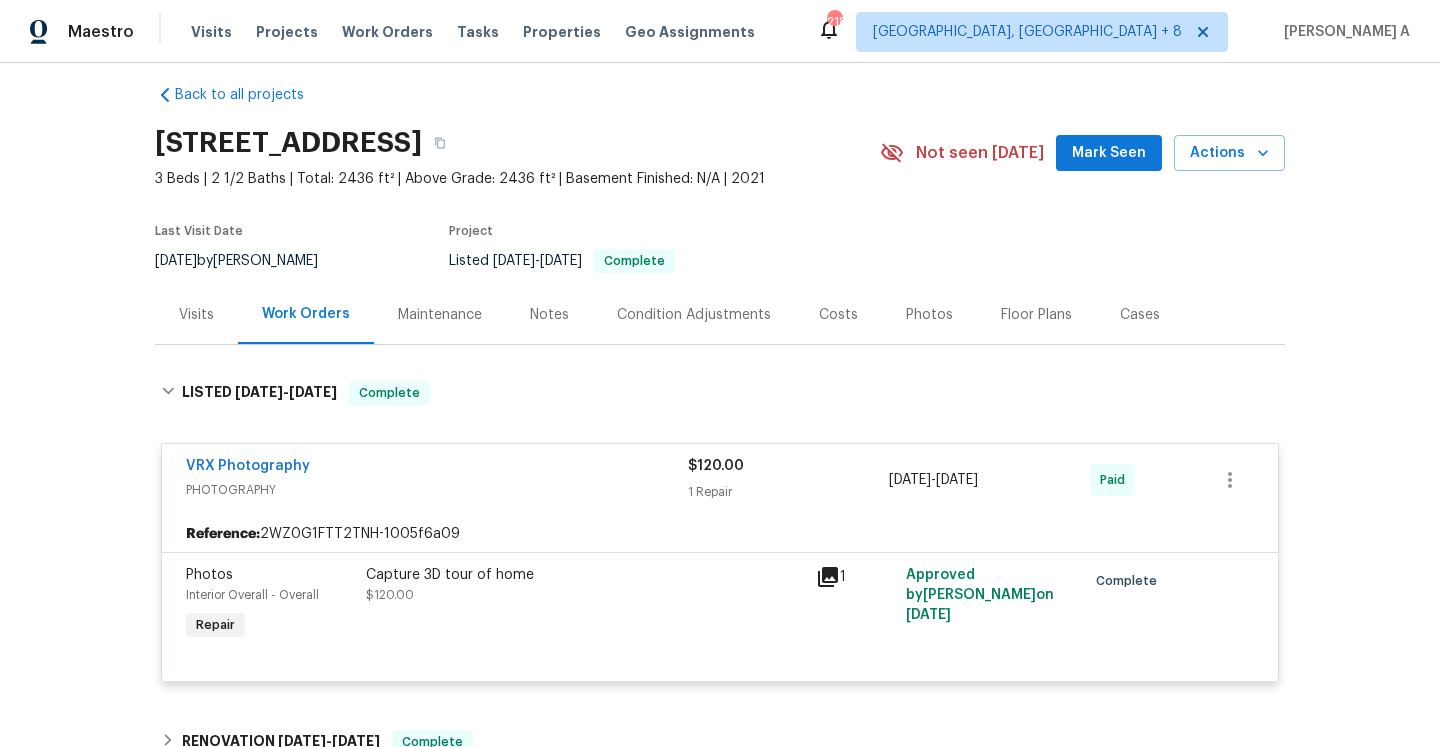 click on "Visits" at bounding box center (196, 314) 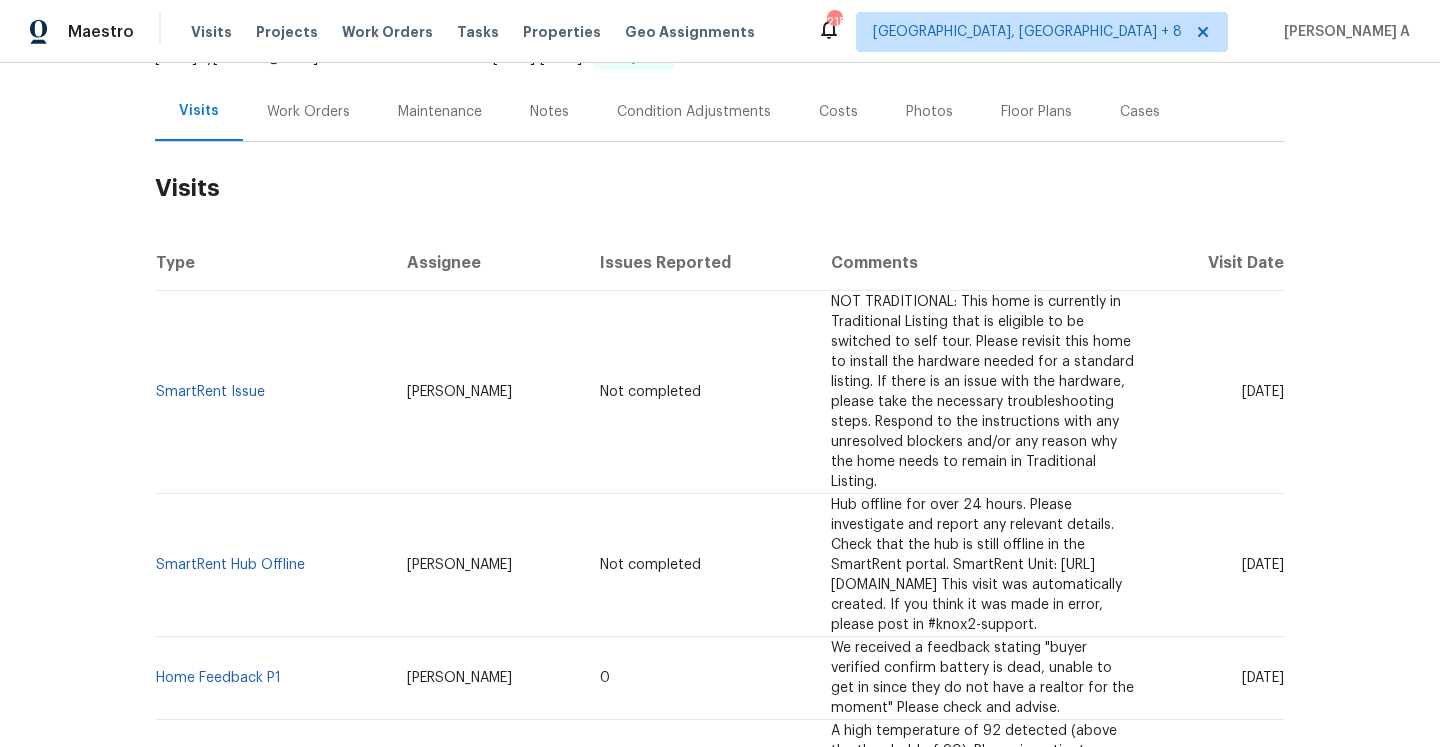 scroll, scrollTop: 239, scrollLeft: 0, axis: vertical 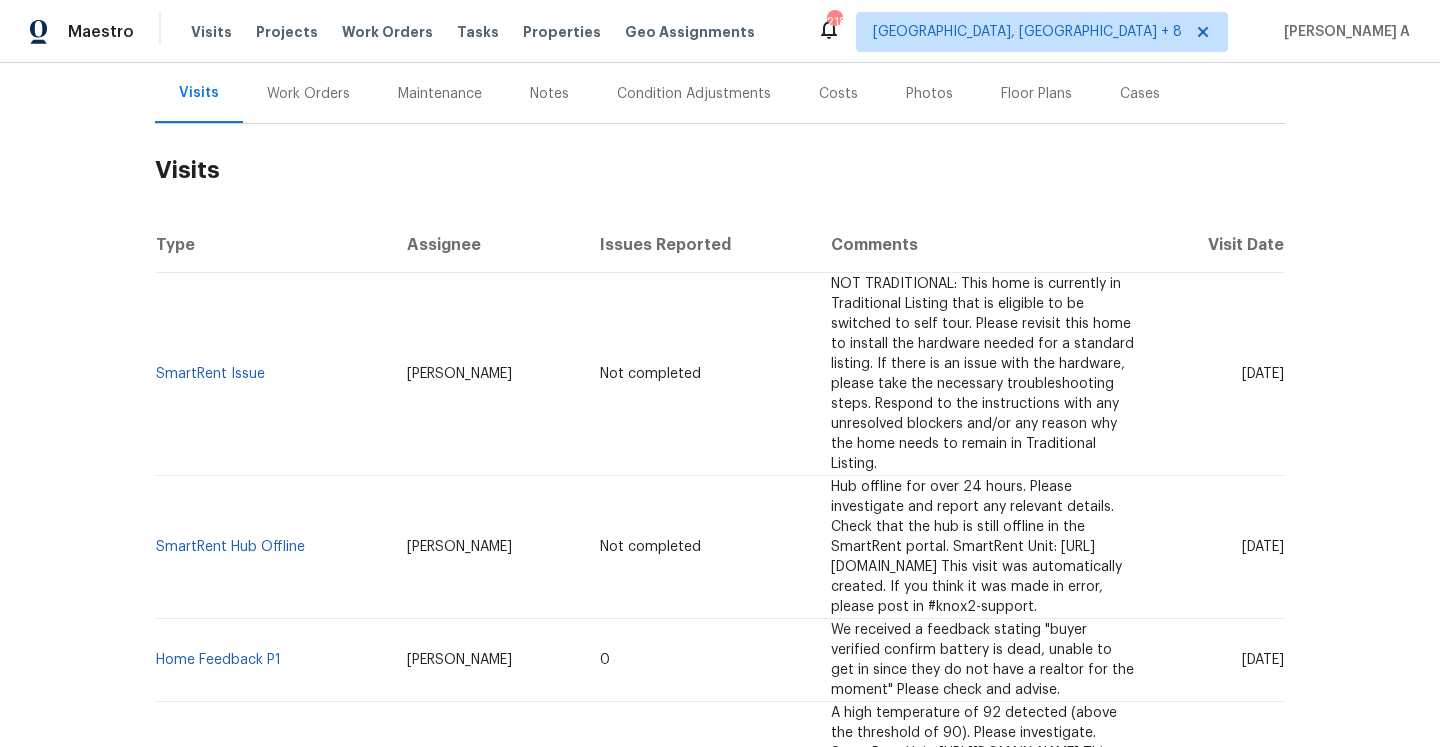 click on "Visits" at bounding box center [720, 170] 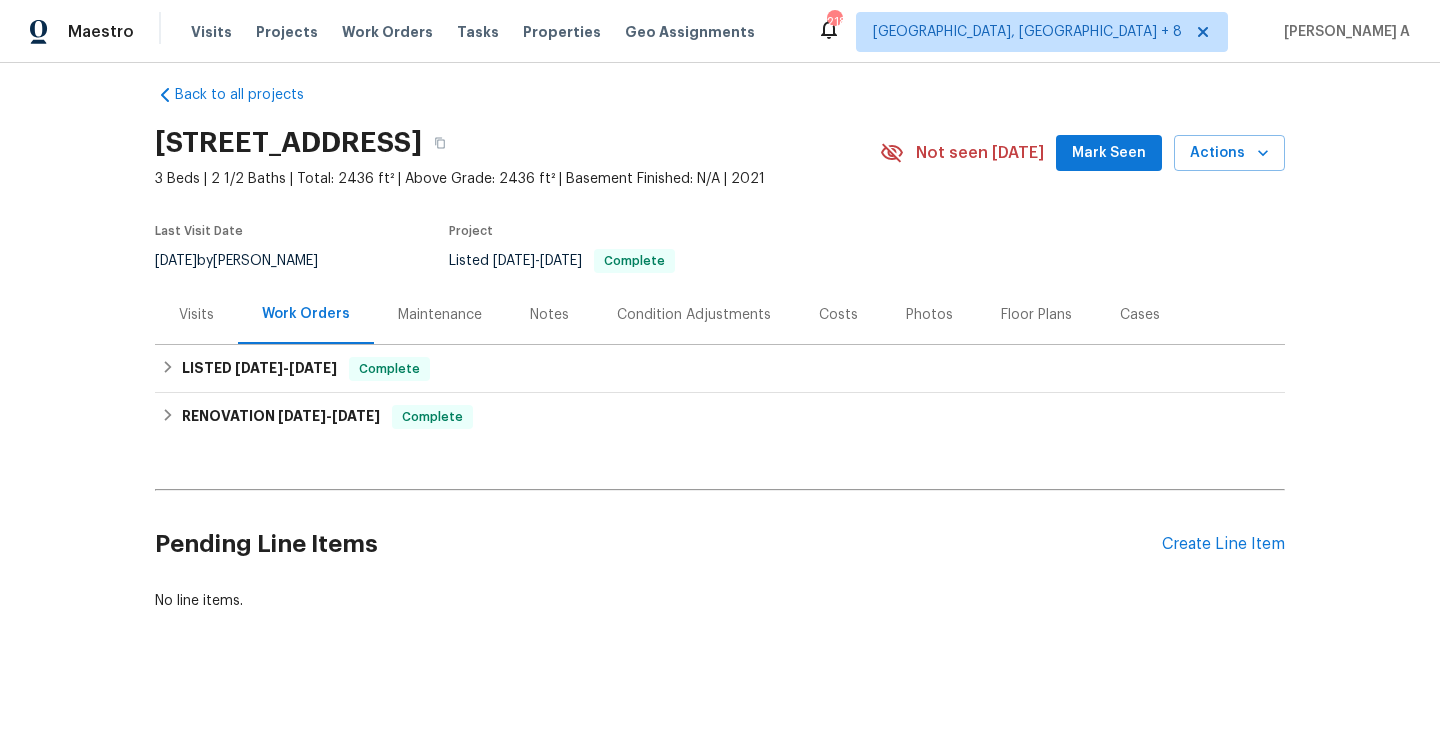 click on "Visits" at bounding box center [196, 315] 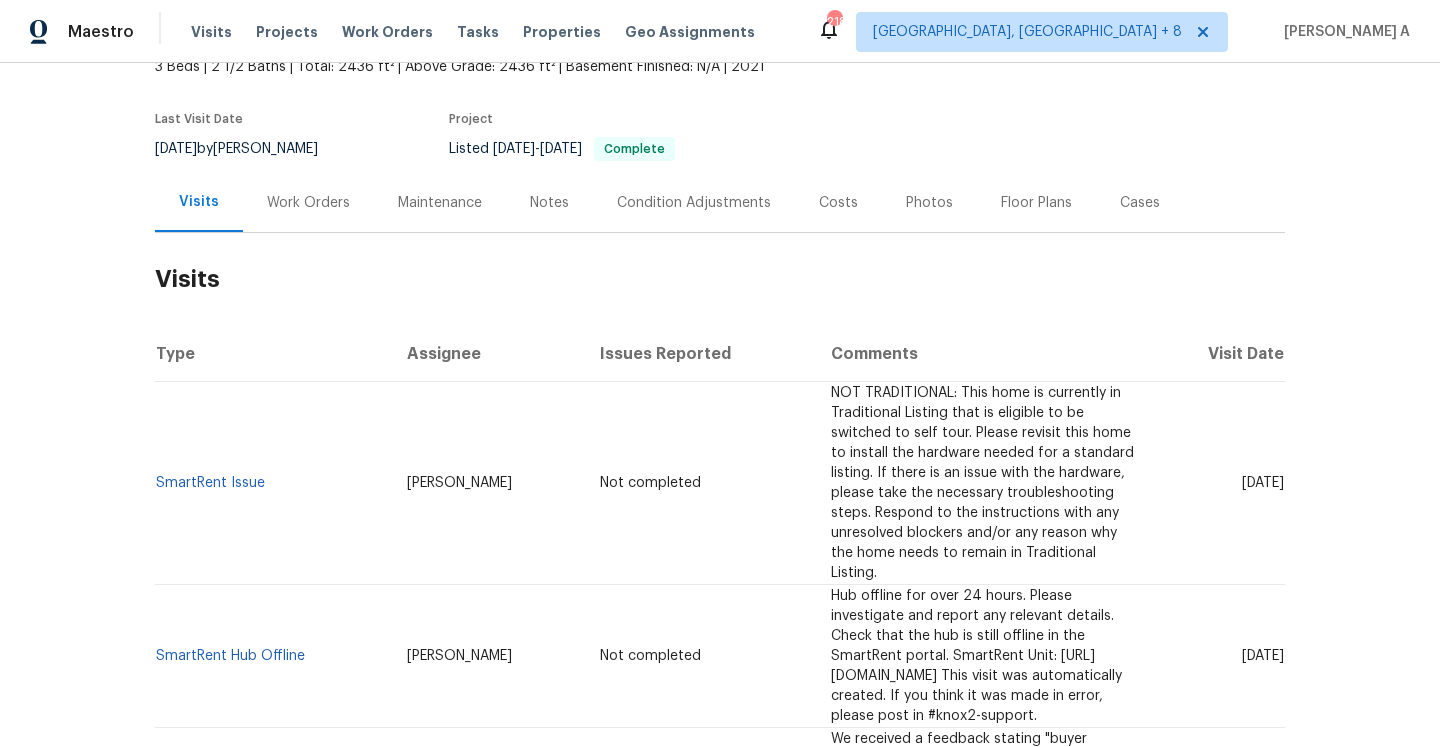 scroll, scrollTop: 0, scrollLeft: 0, axis: both 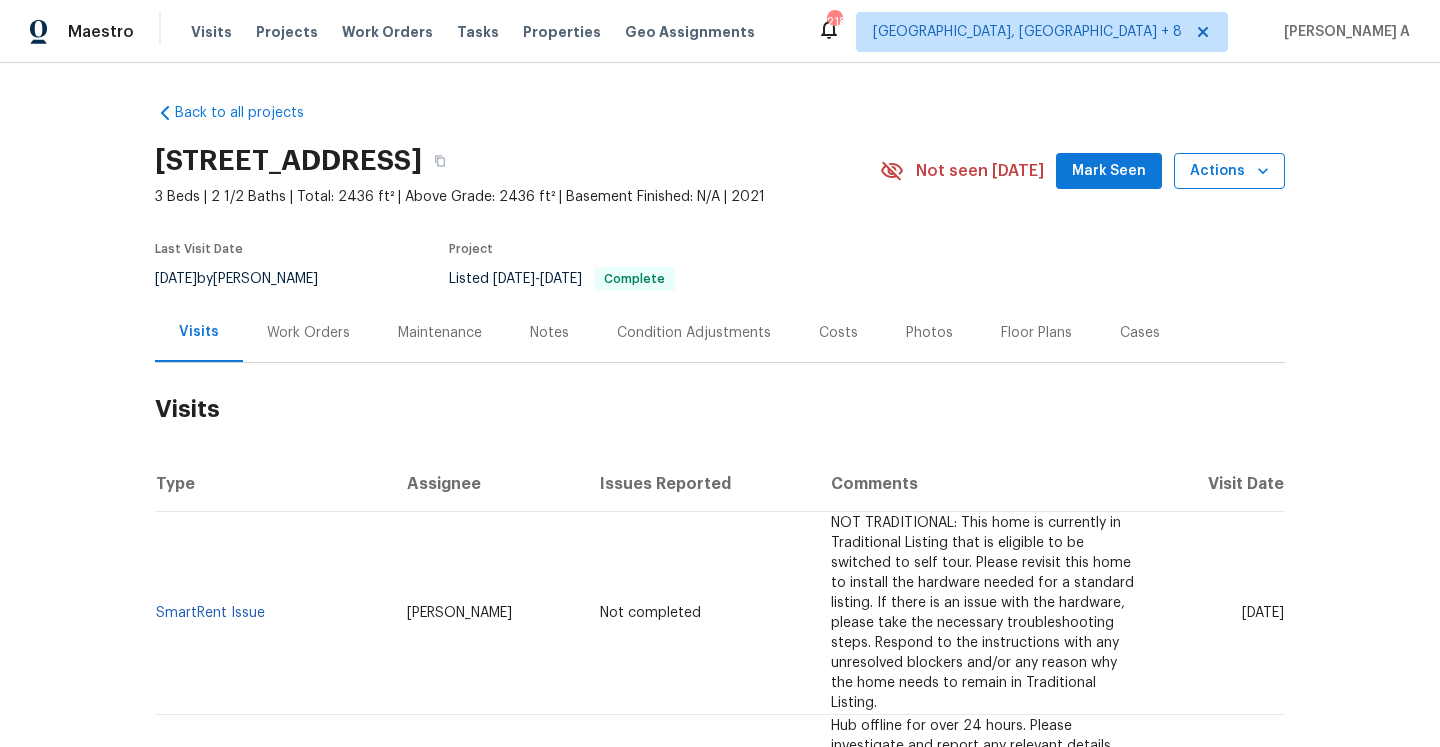 click on "Actions" at bounding box center [1229, 171] 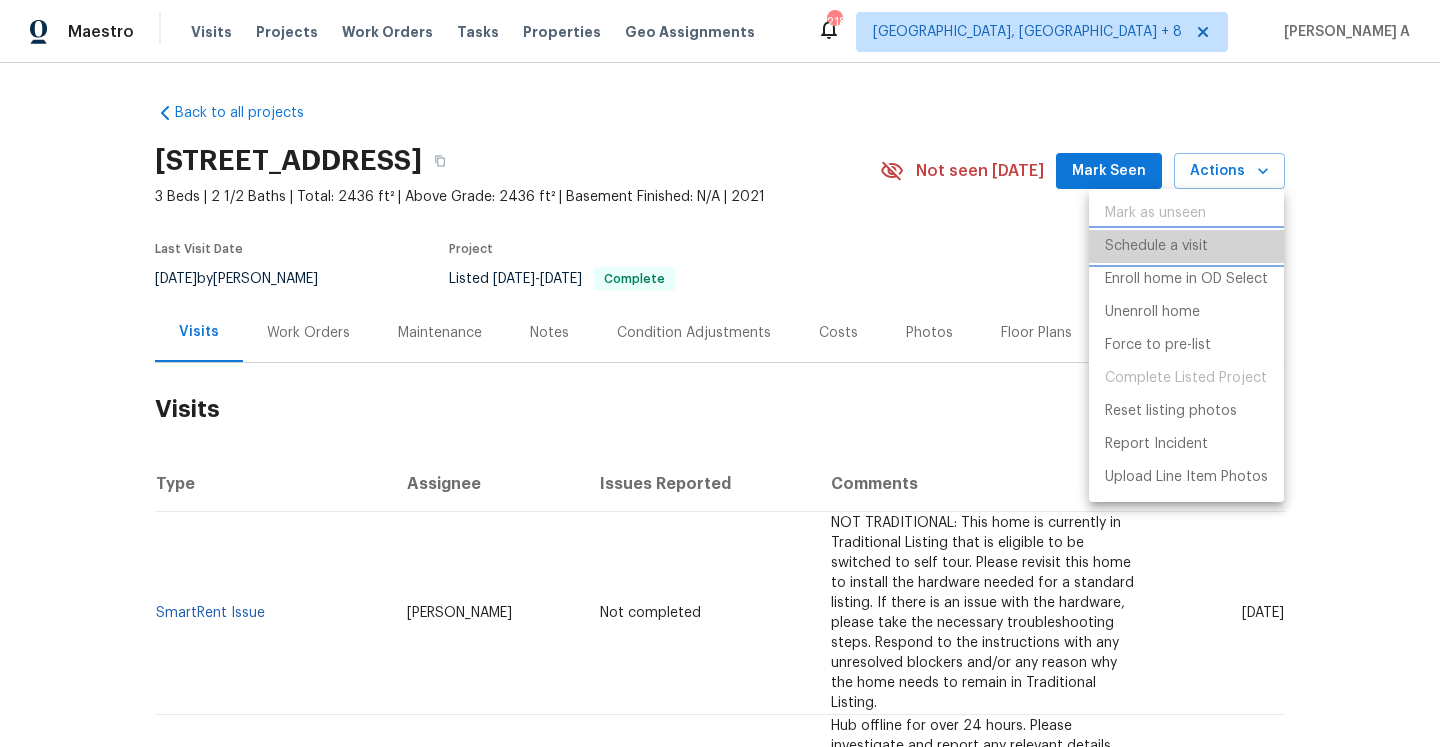 click on "Schedule a visit" at bounding box center (1186, 246) 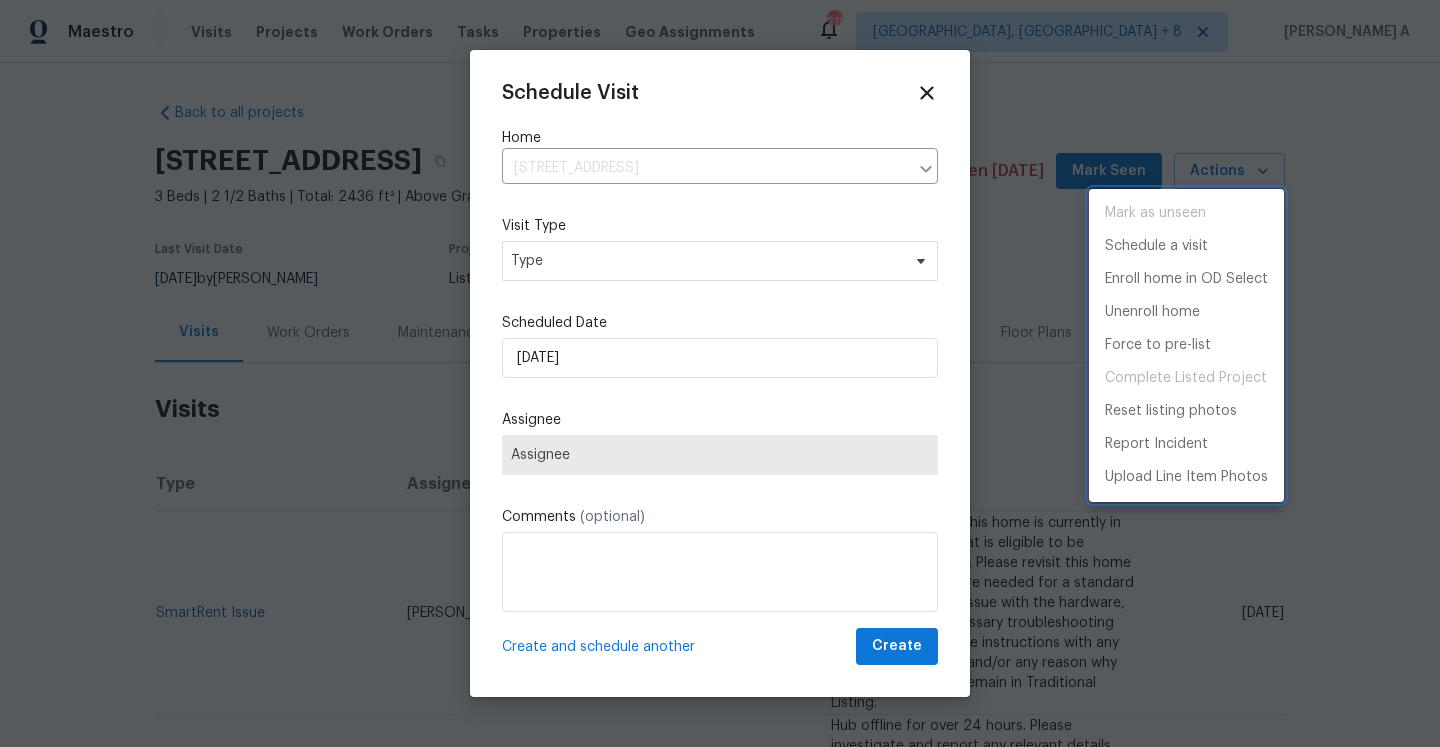 click at bounding box center (720, 373) 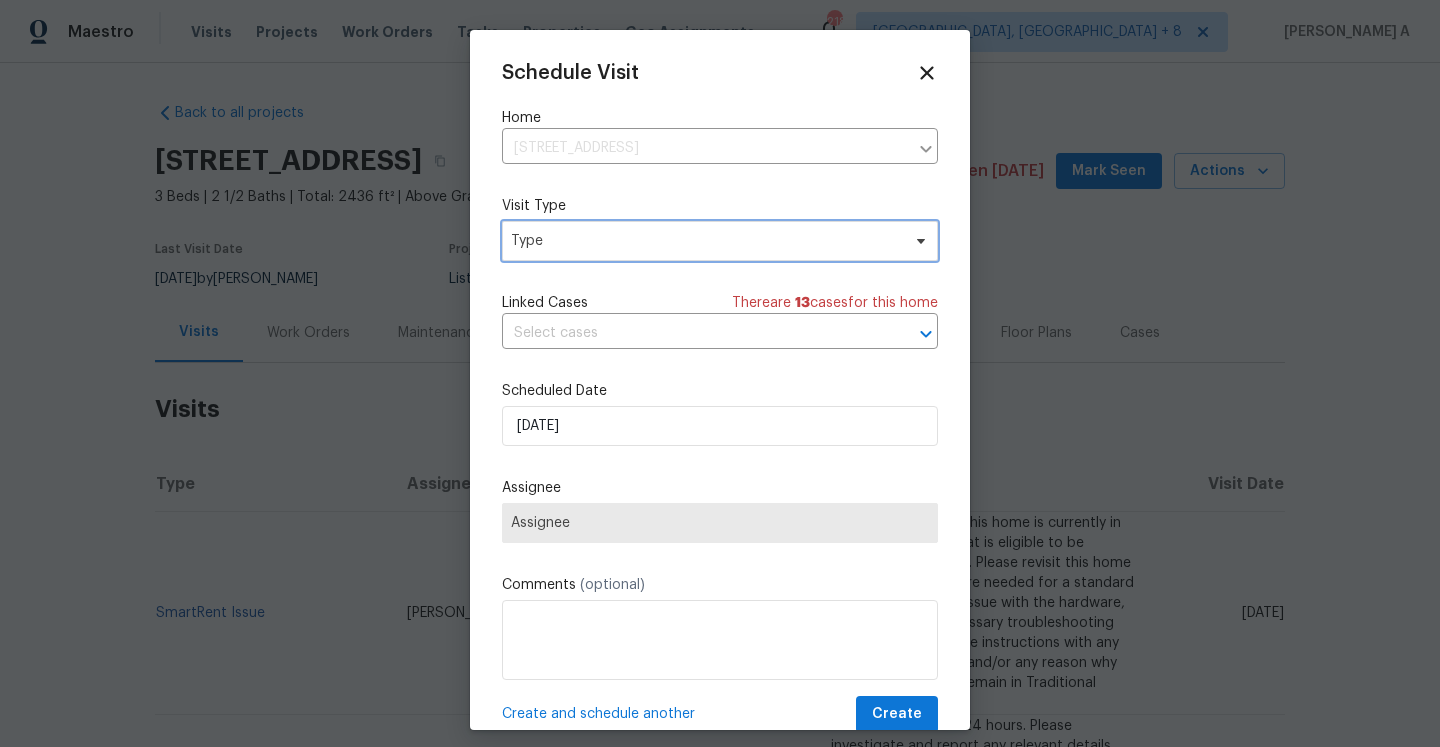 click on "Type" at bounding box center (705, 241) 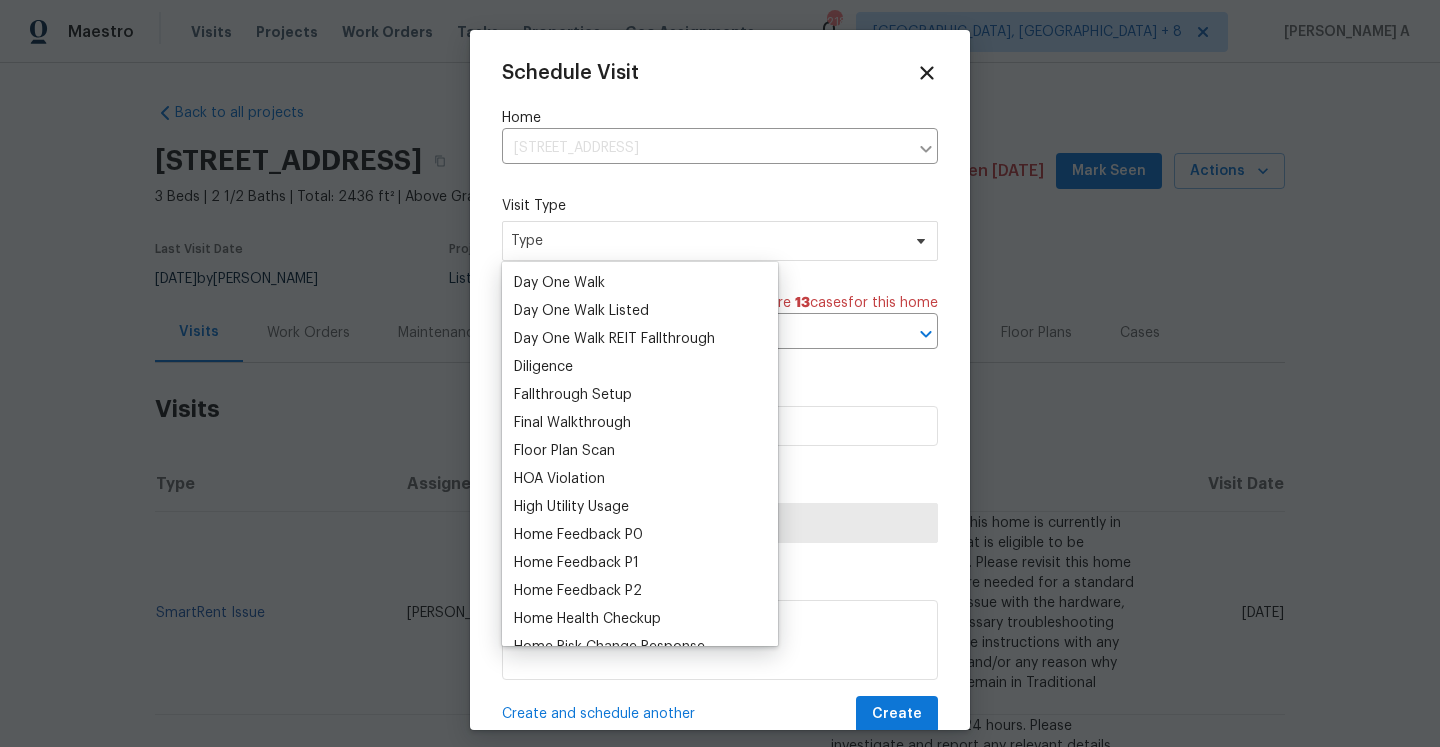 scroll, scrollTop: 507, scrollLeft: 0, axis: vertical 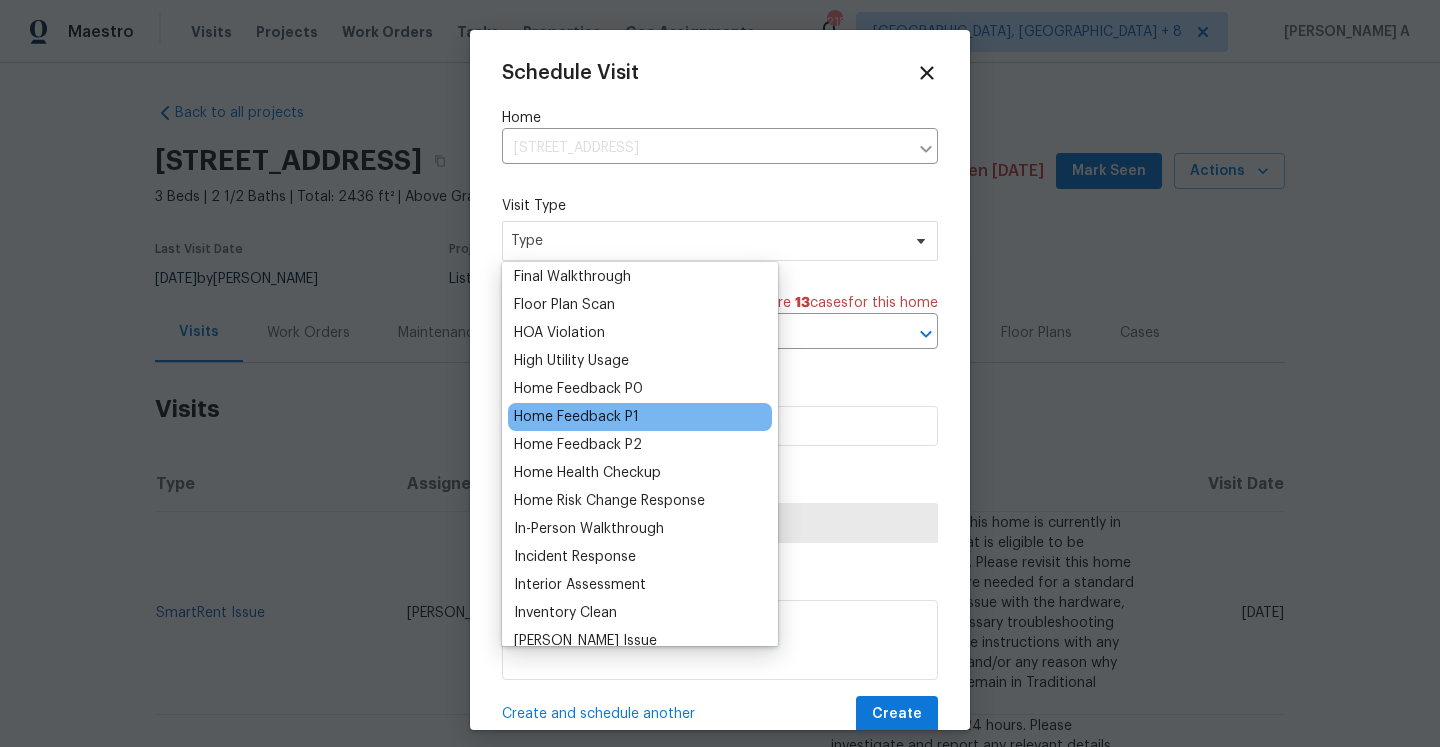 click on "Home Feedback P1" at bounding box center [576, 417] 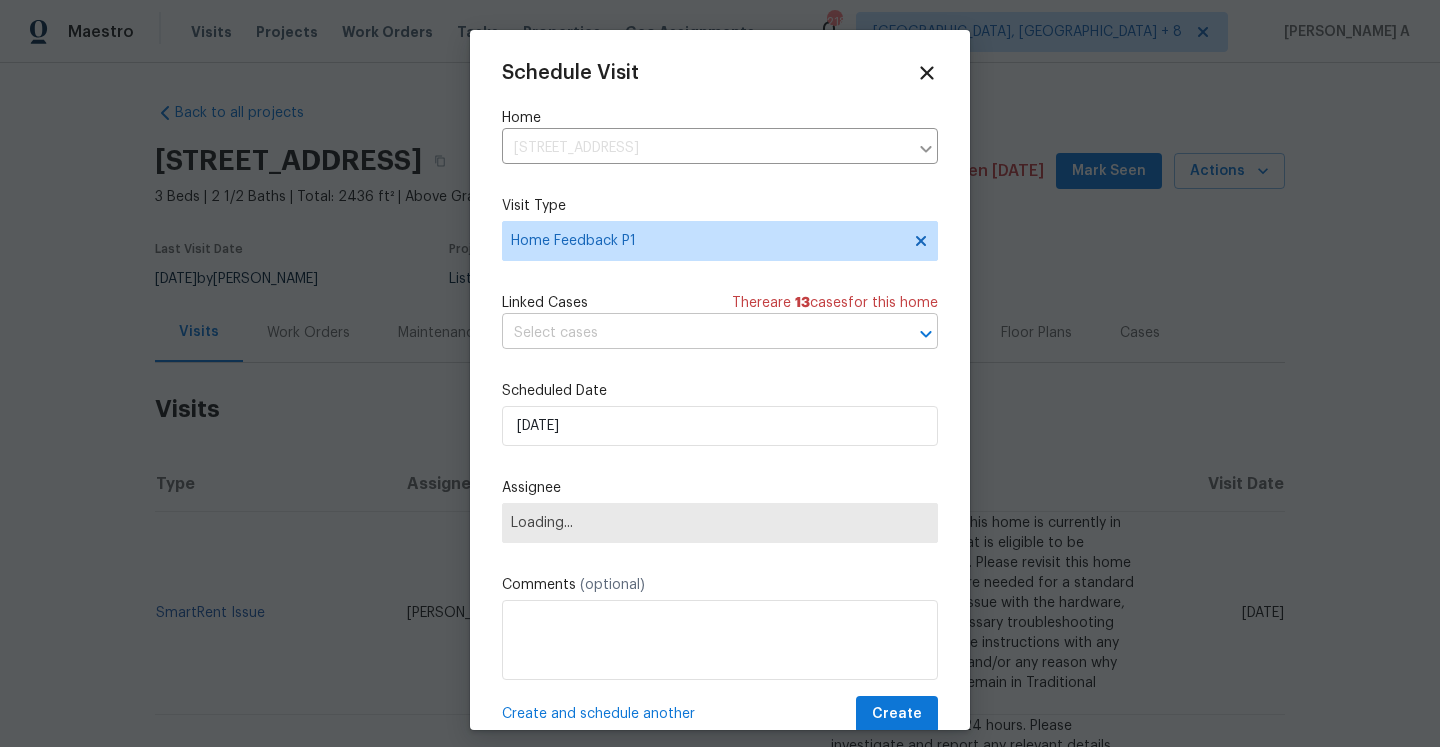 click at bounding box center (692, 333) 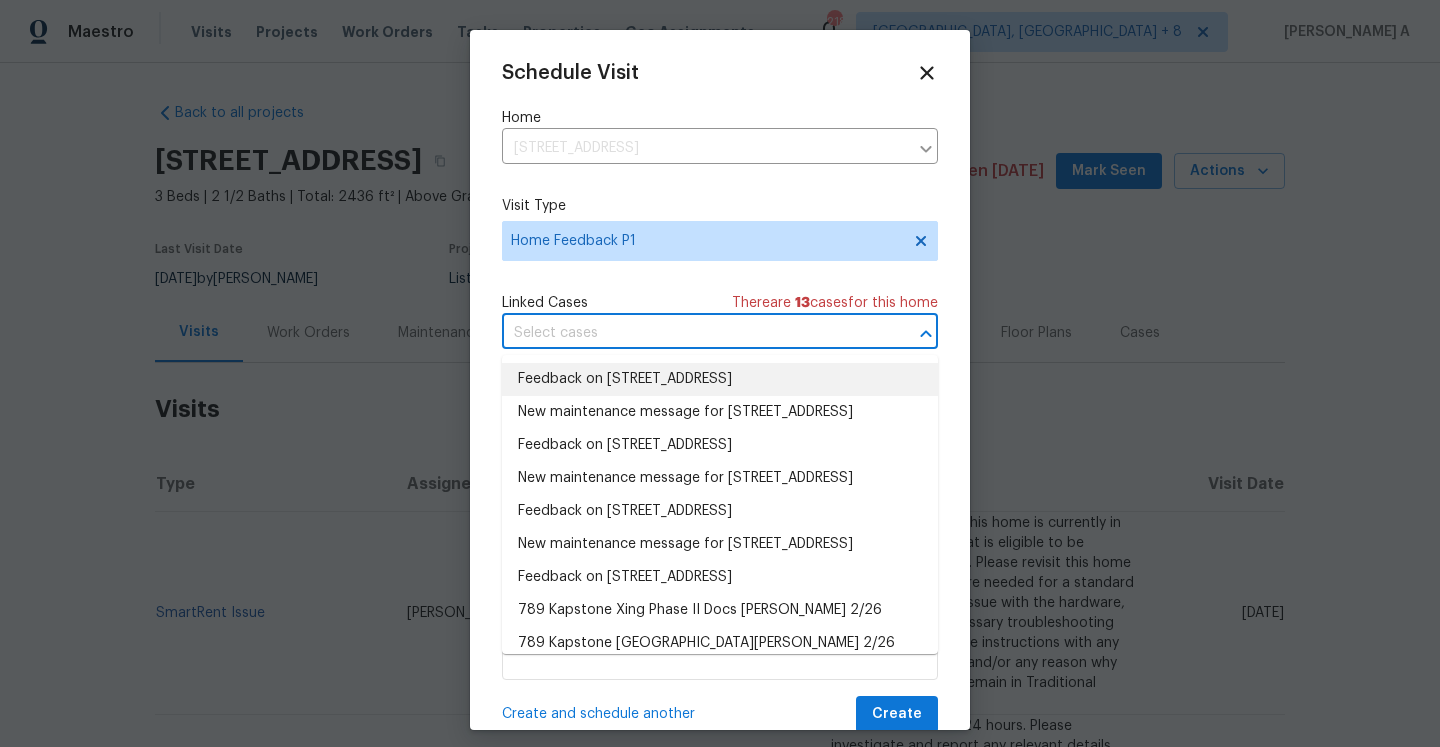 click on "Feedback on 789 Kapstone Xing, Lexington, NC 27295" at bounding box center [720, 379] 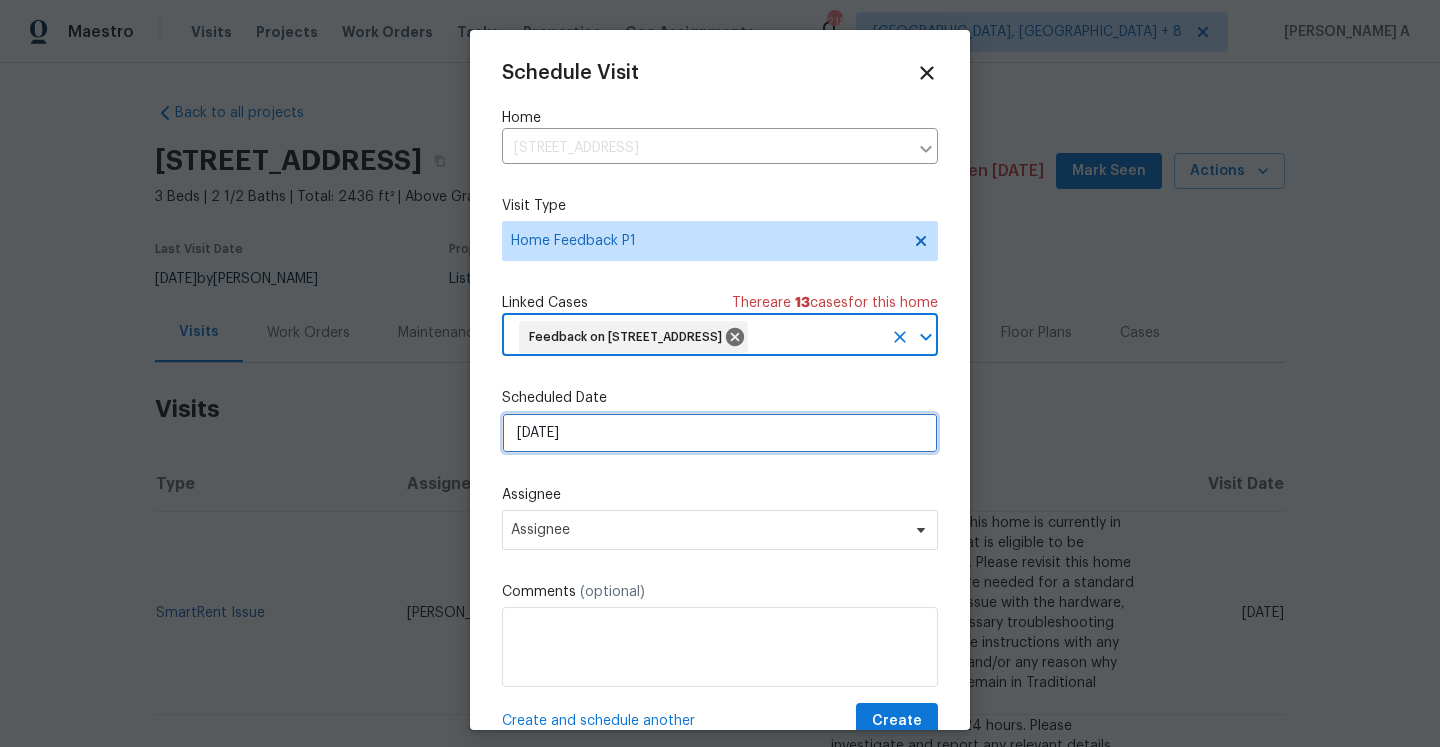 click on "[DATE]" at bounding box center [720, 433] 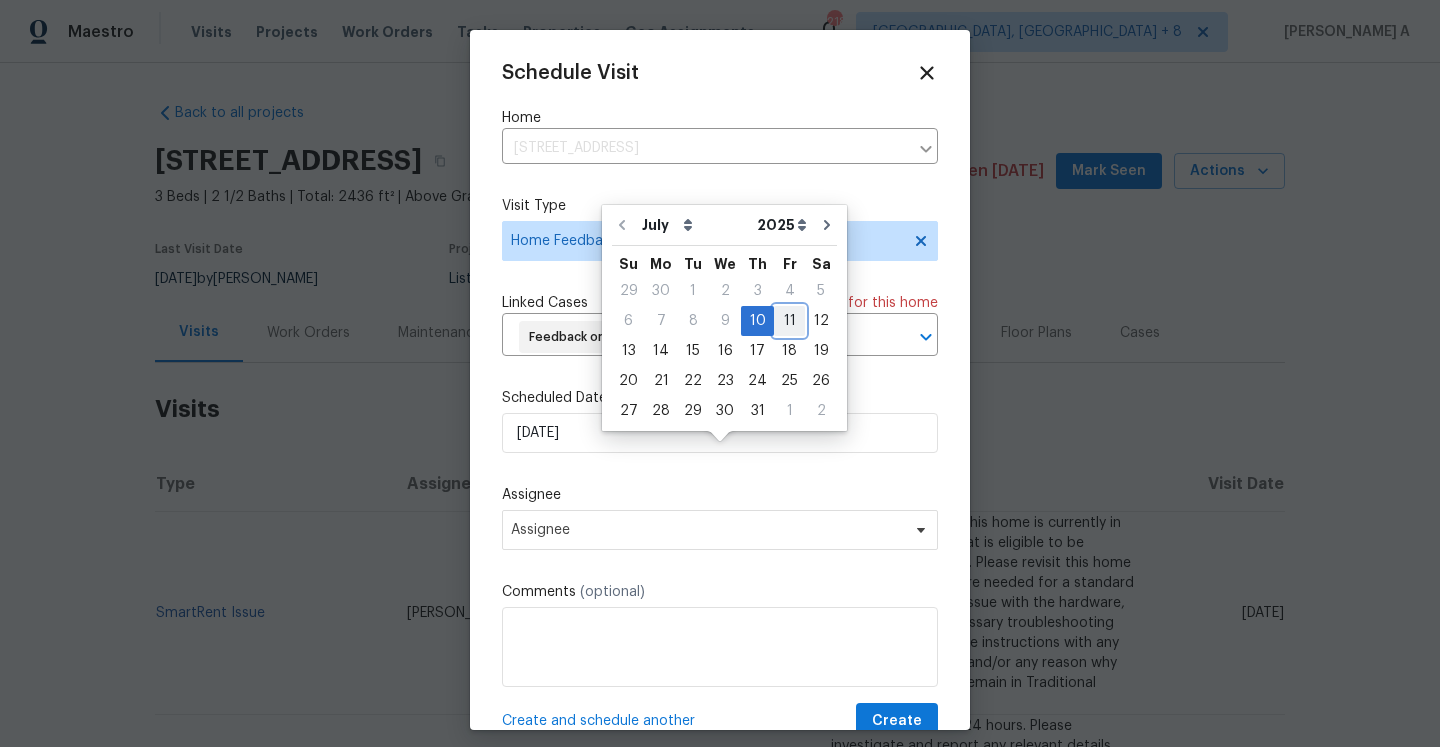 click on "11" at bounding box center (789, 321) 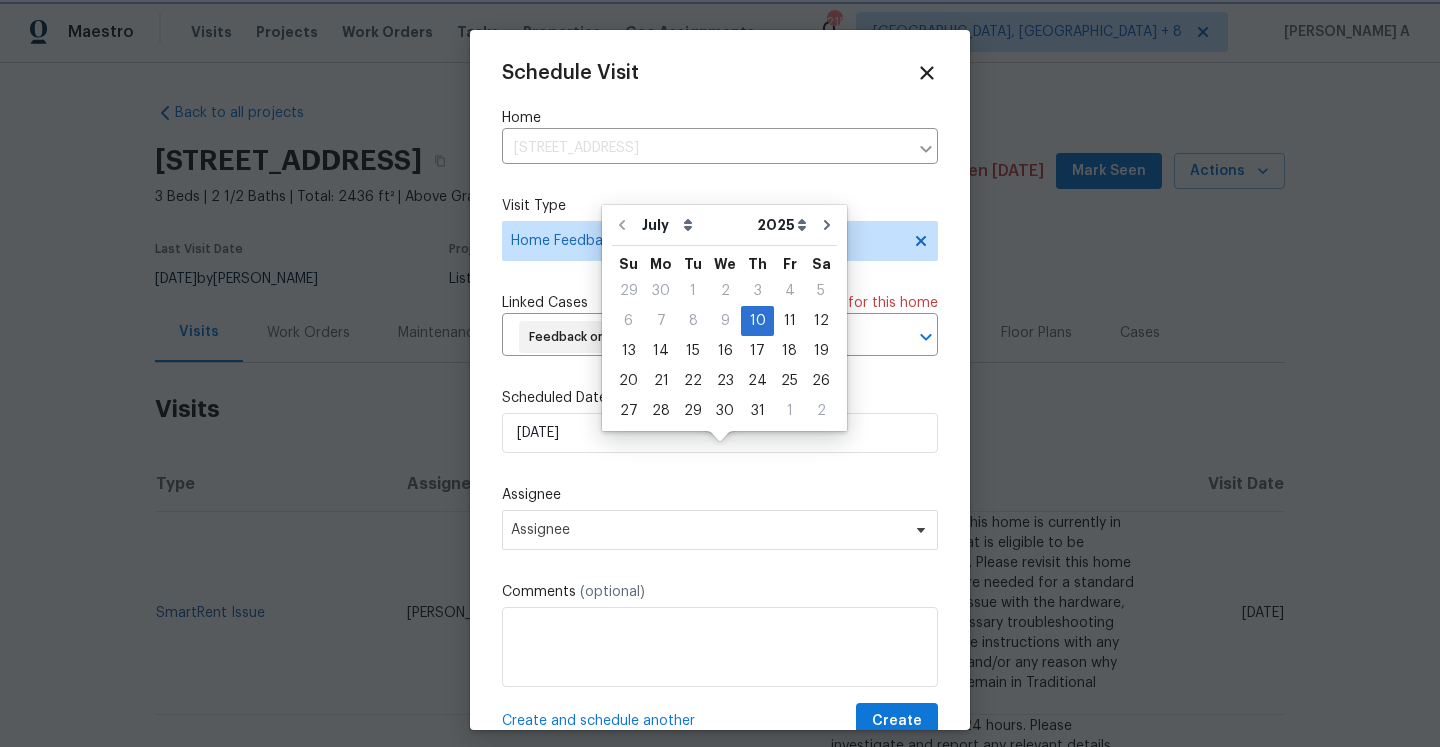 type on "[DATE]" 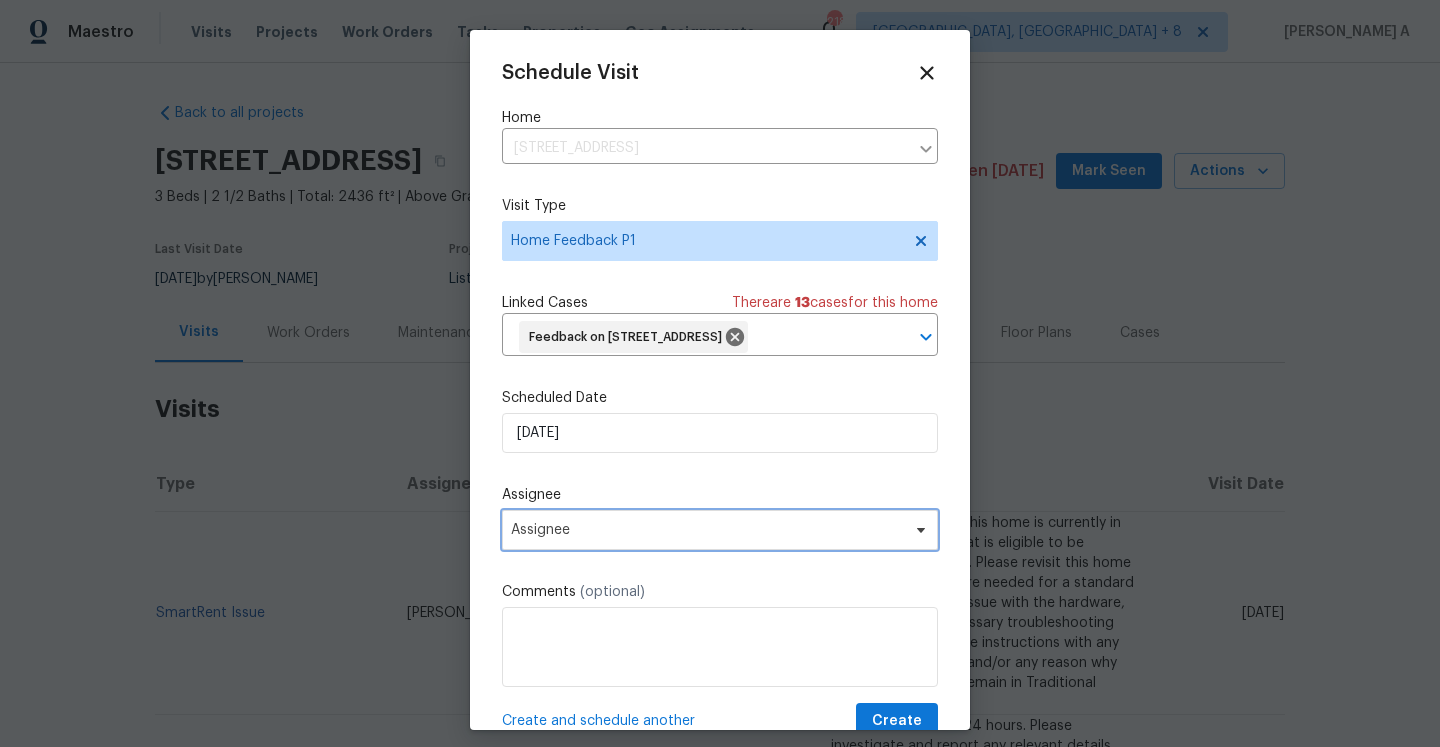 click on "Assignee" at bounding box center [720, 530] 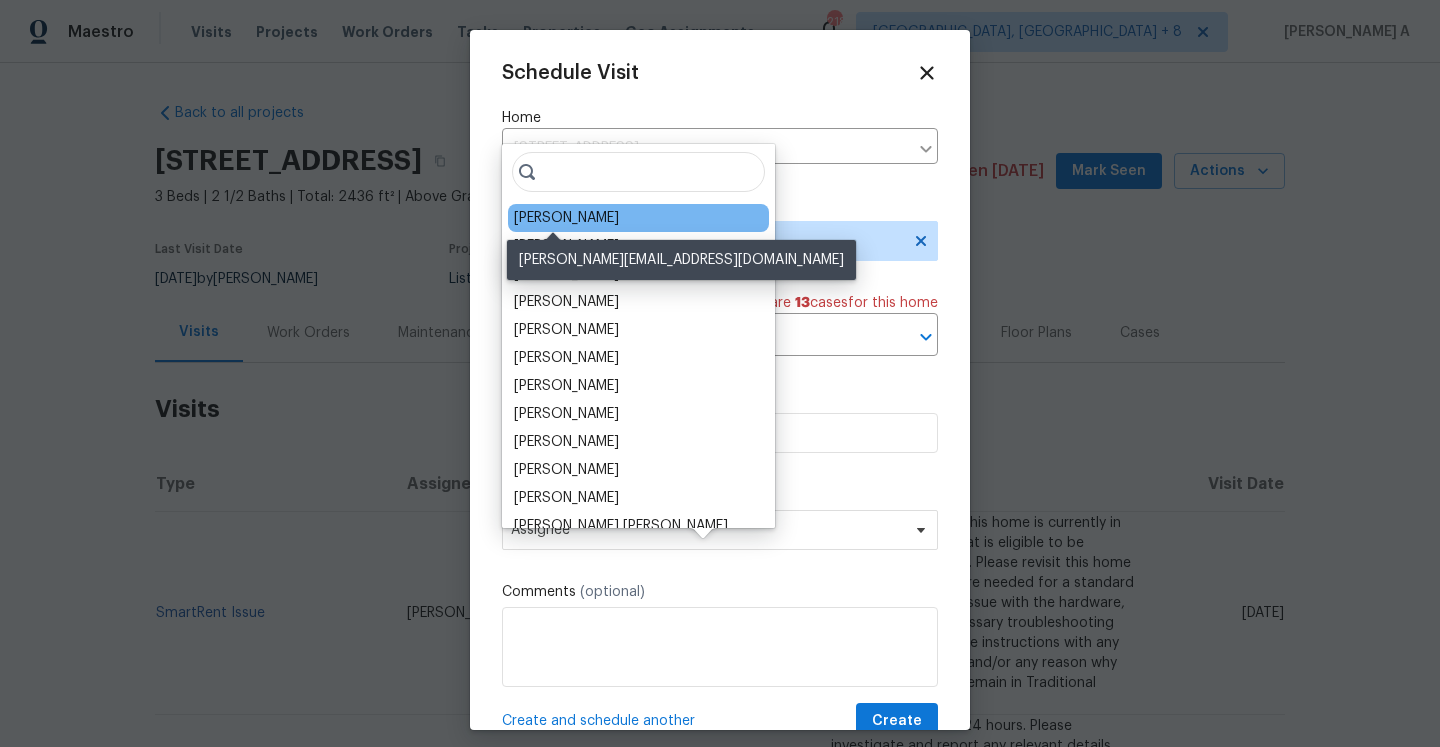 click on "Ken Romain" at bounding box center [566, 218] 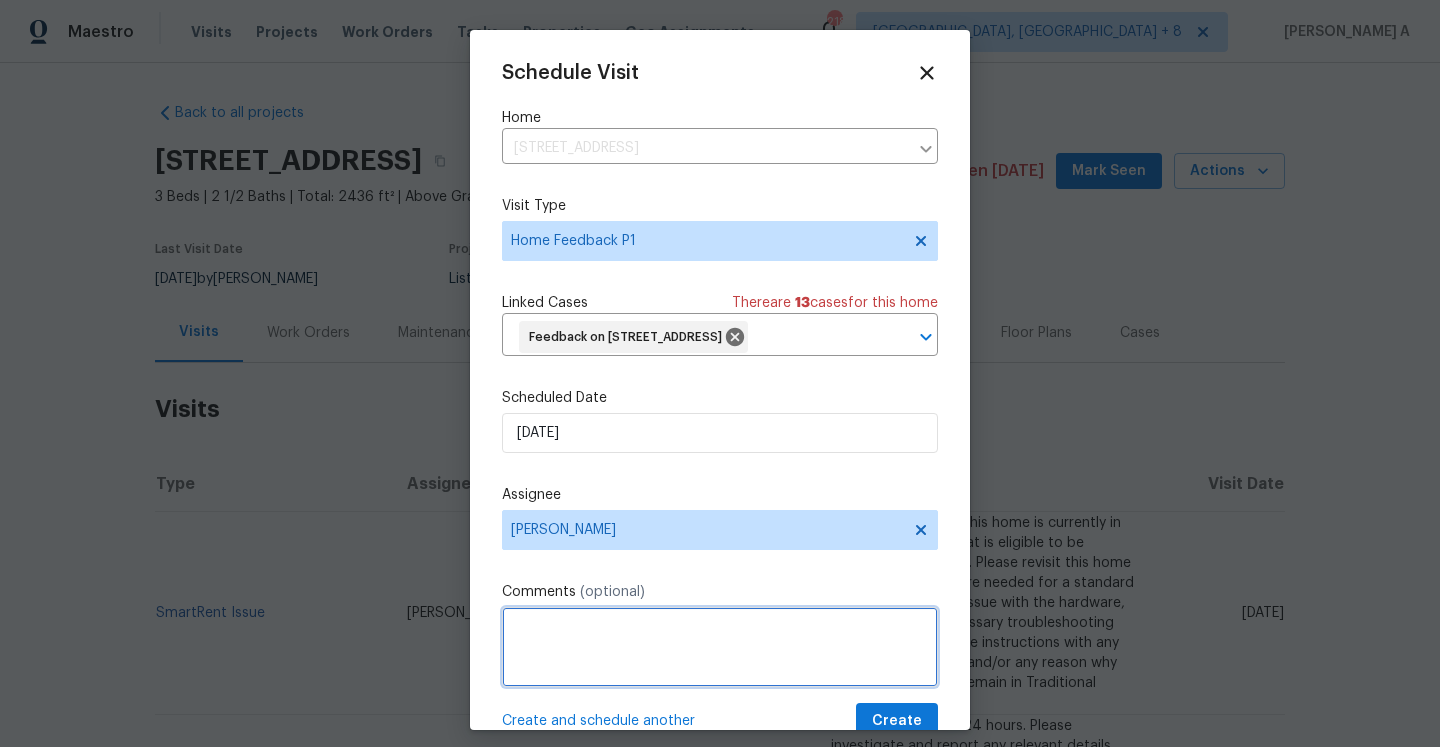 click at bounding box center (720, 647) 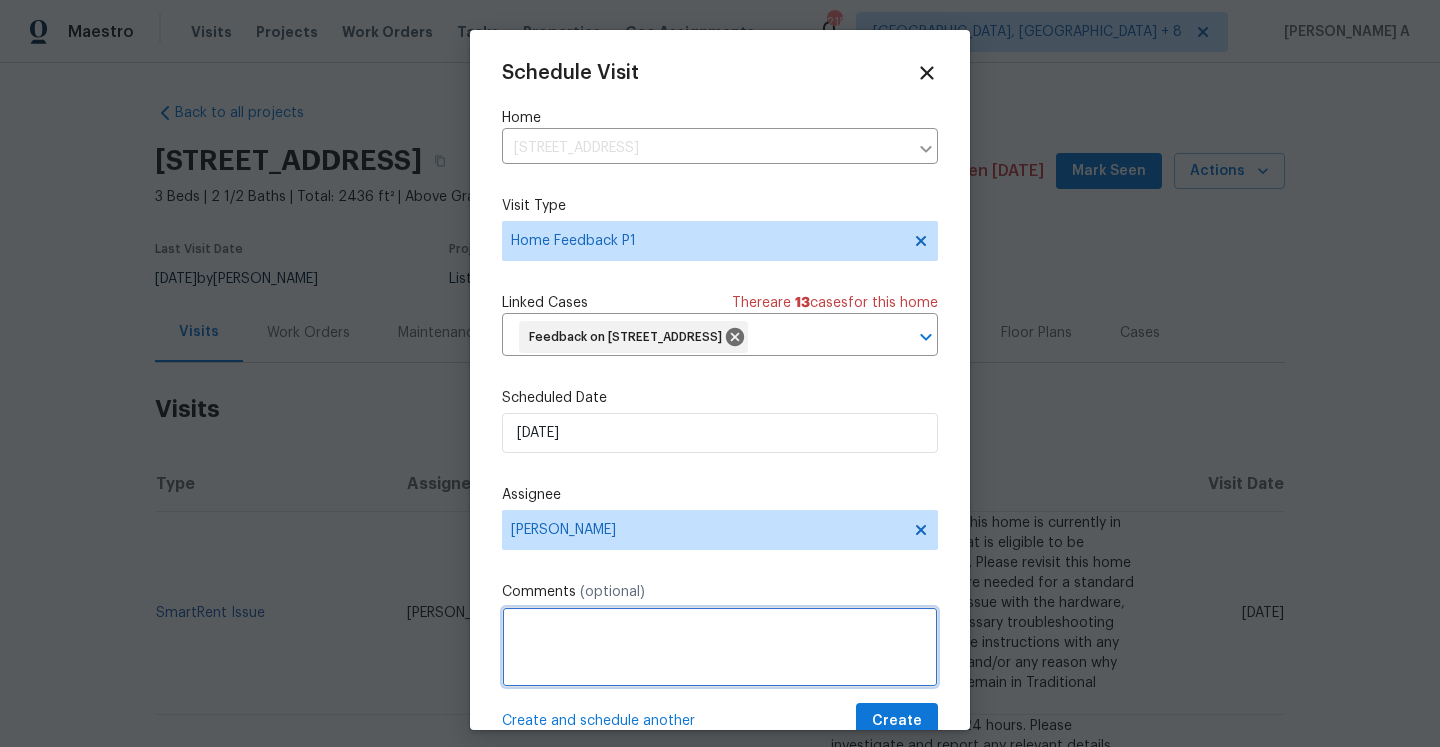 paste on "There are pieces of drywall on the floor by the bar at the kitchen from the wall upstairs just under the bridgeway going to the extra upstairs bedroom." 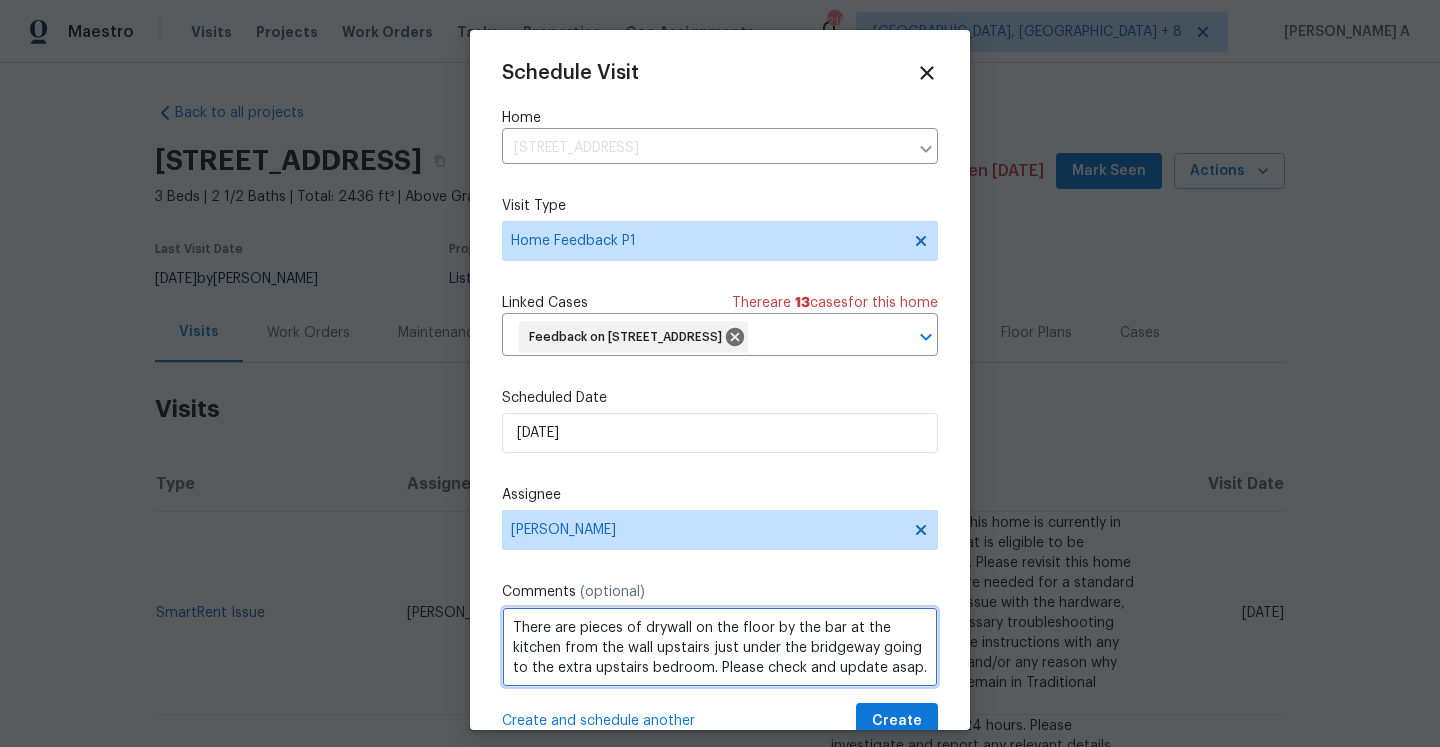 scroll, scrollTop: 74, scrollLeft: 0, axis: vertical 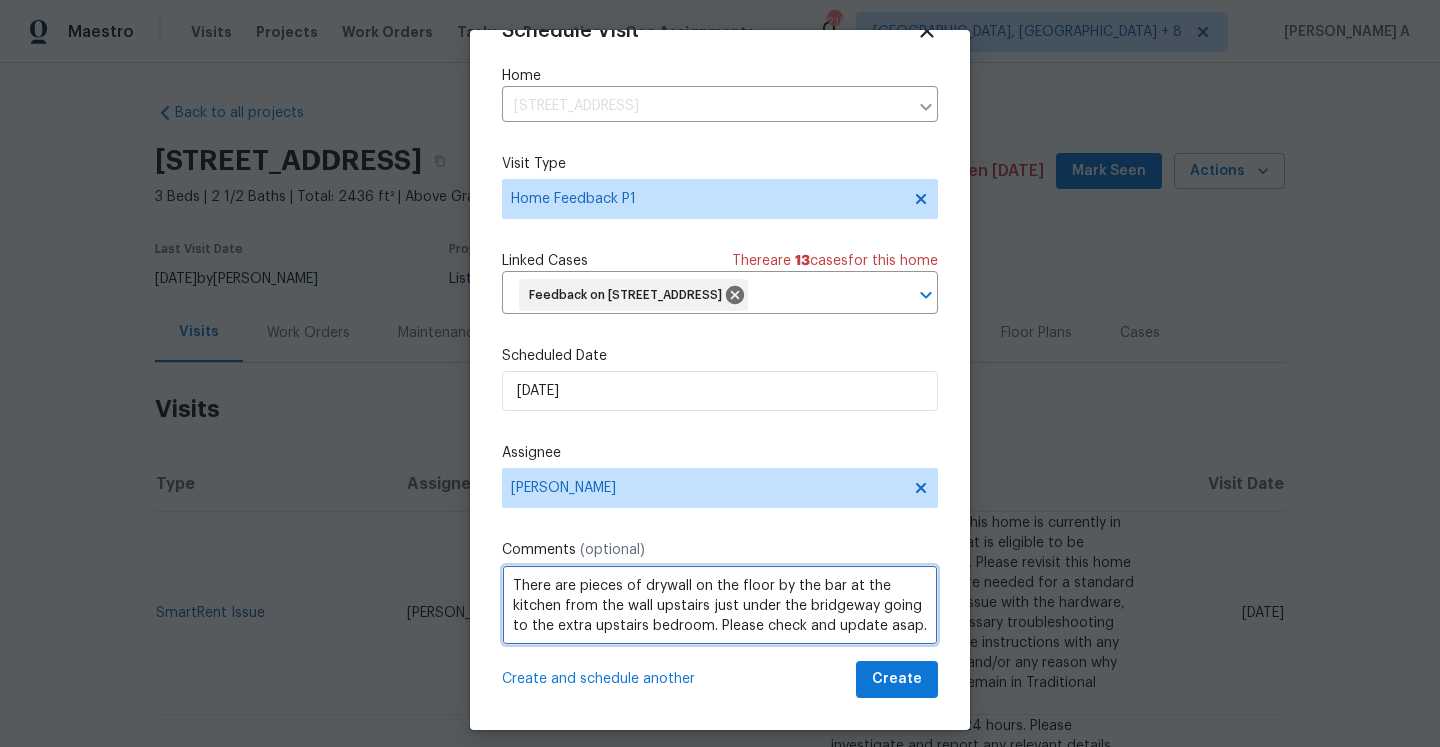 type on "There are pieces of drywall on the floor by the bar at the kitchen from the wall upstairs just under the bridgeway going to the extra upstairs bedroom. Please check and update asap." 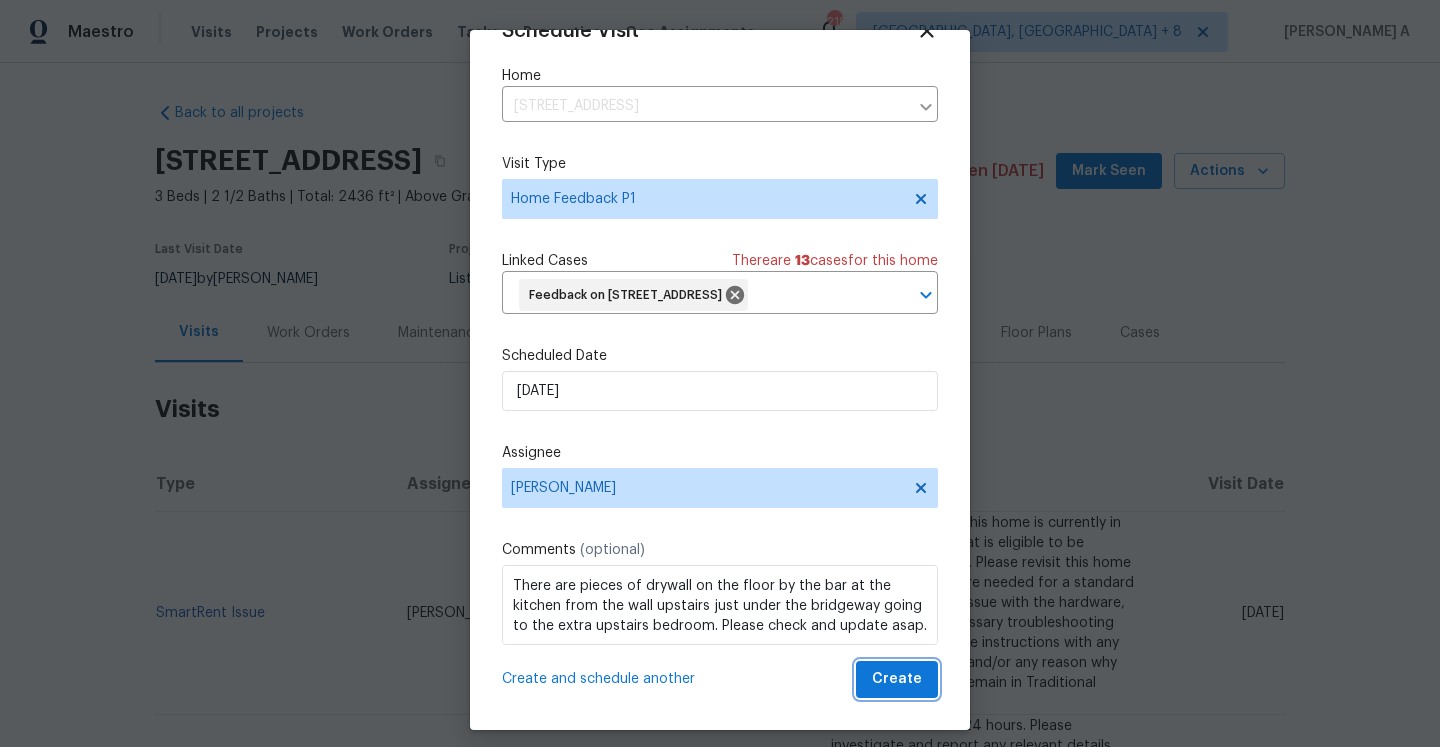 click on "Create" at bounding box center (897, 679) 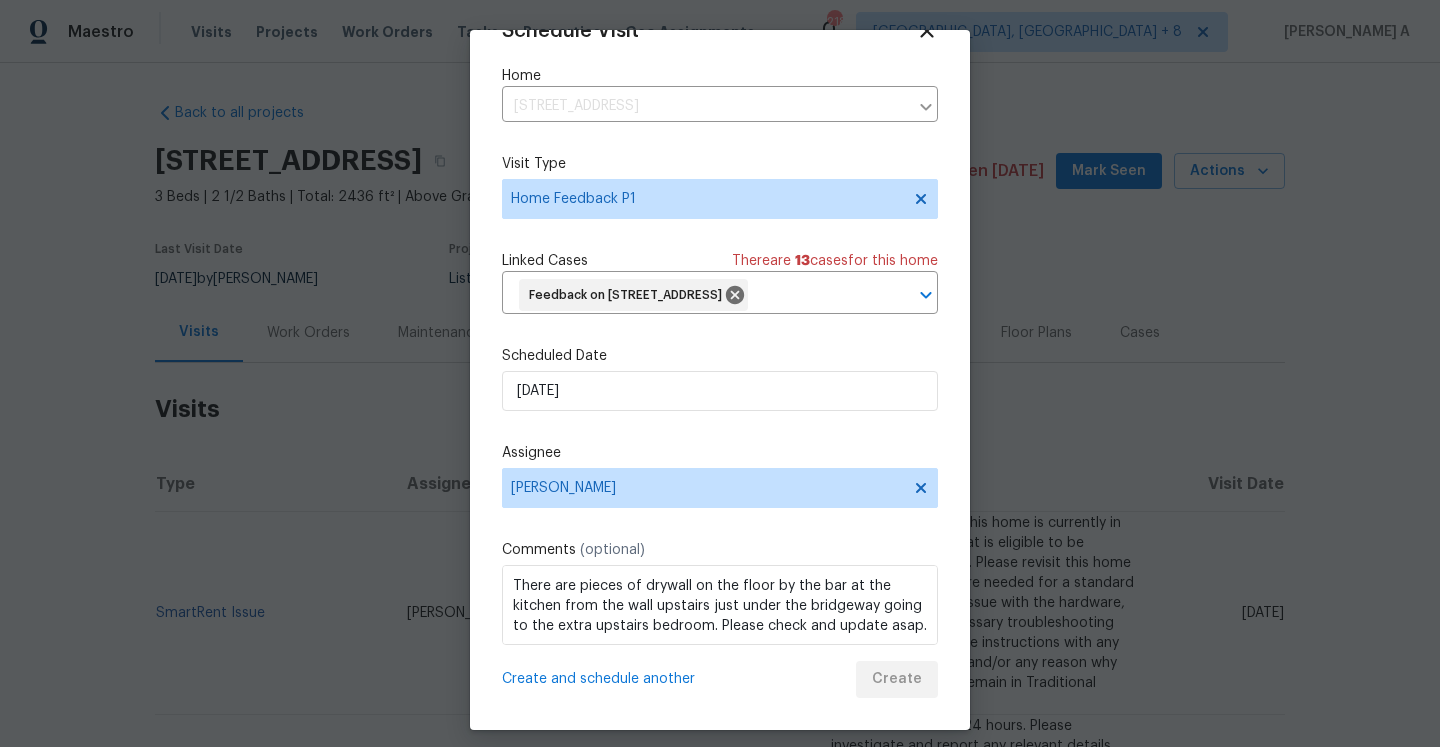 scroll, scrollTop: 36, scrollLeft: 0, axis: vertical 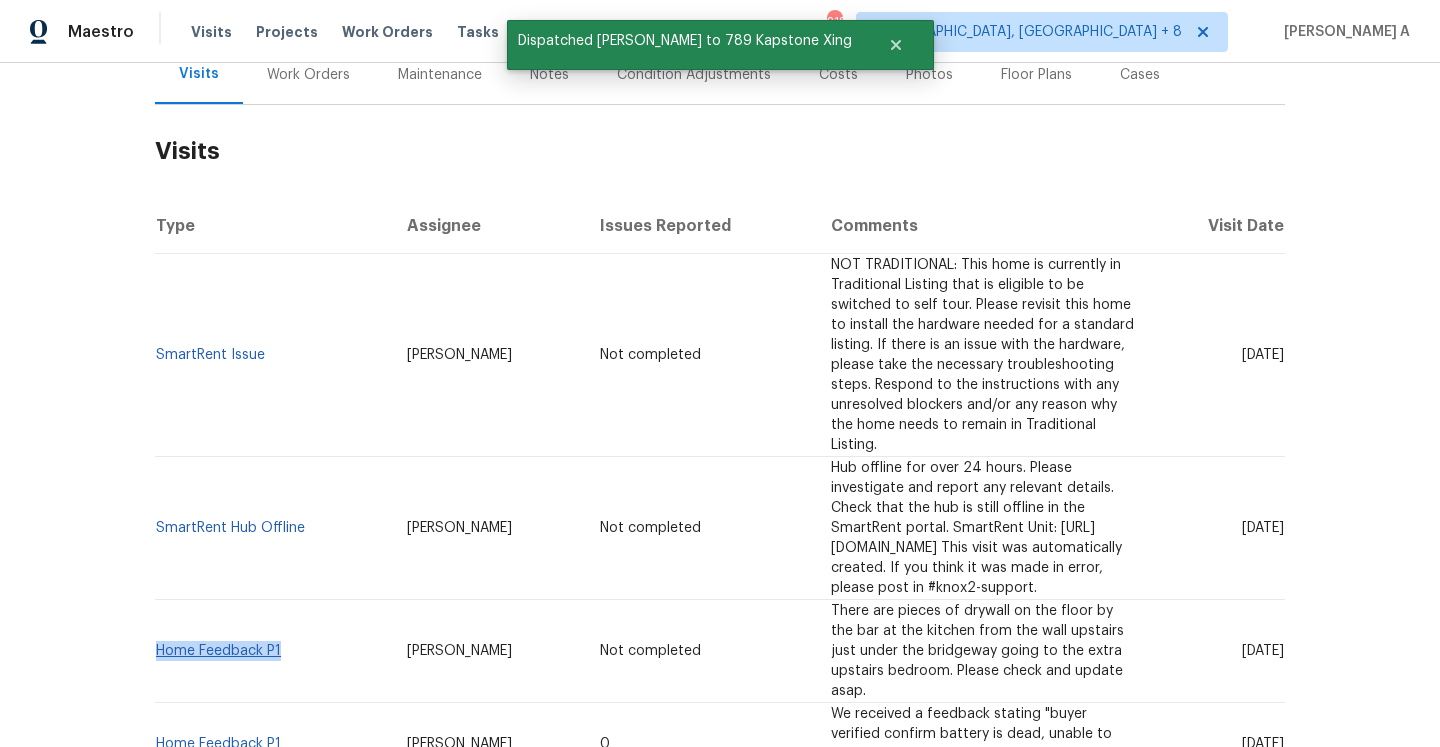 drag, startPoint x: 284, startPoint y: 552, endPoint x: 156, endPoint y: 554, distance: 128.01562 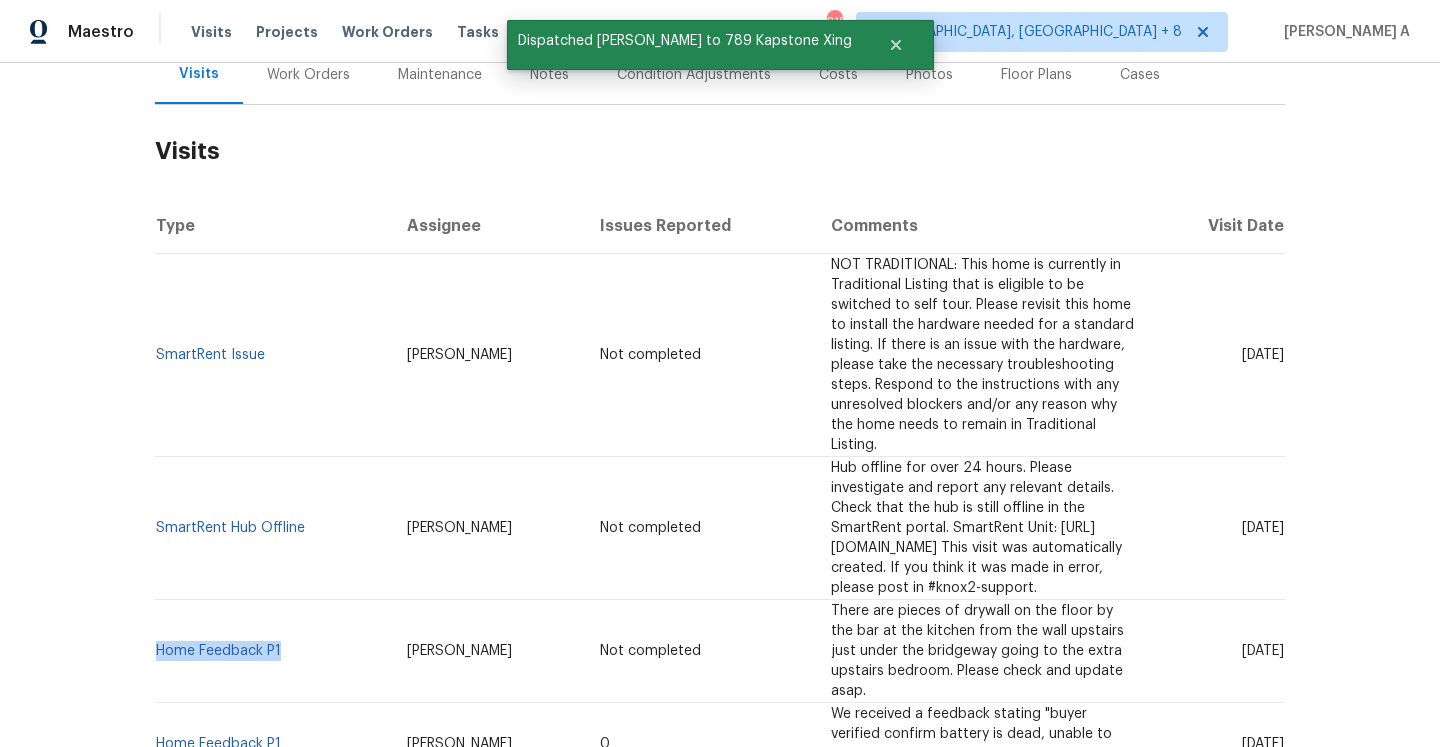 copy on "Home Feedback P1" 